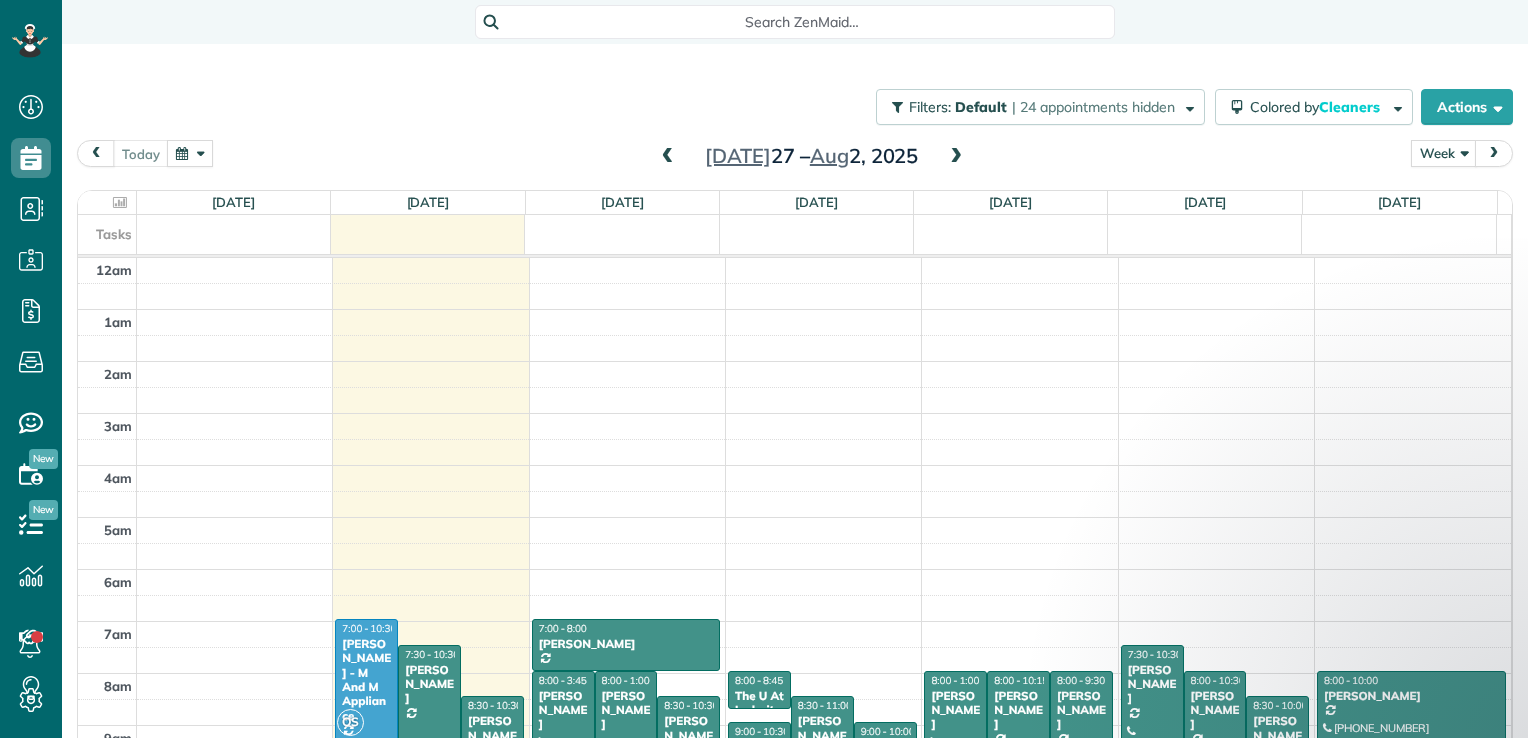 scroll, scrollTop: 0, scrollLeft: 0, axis: both 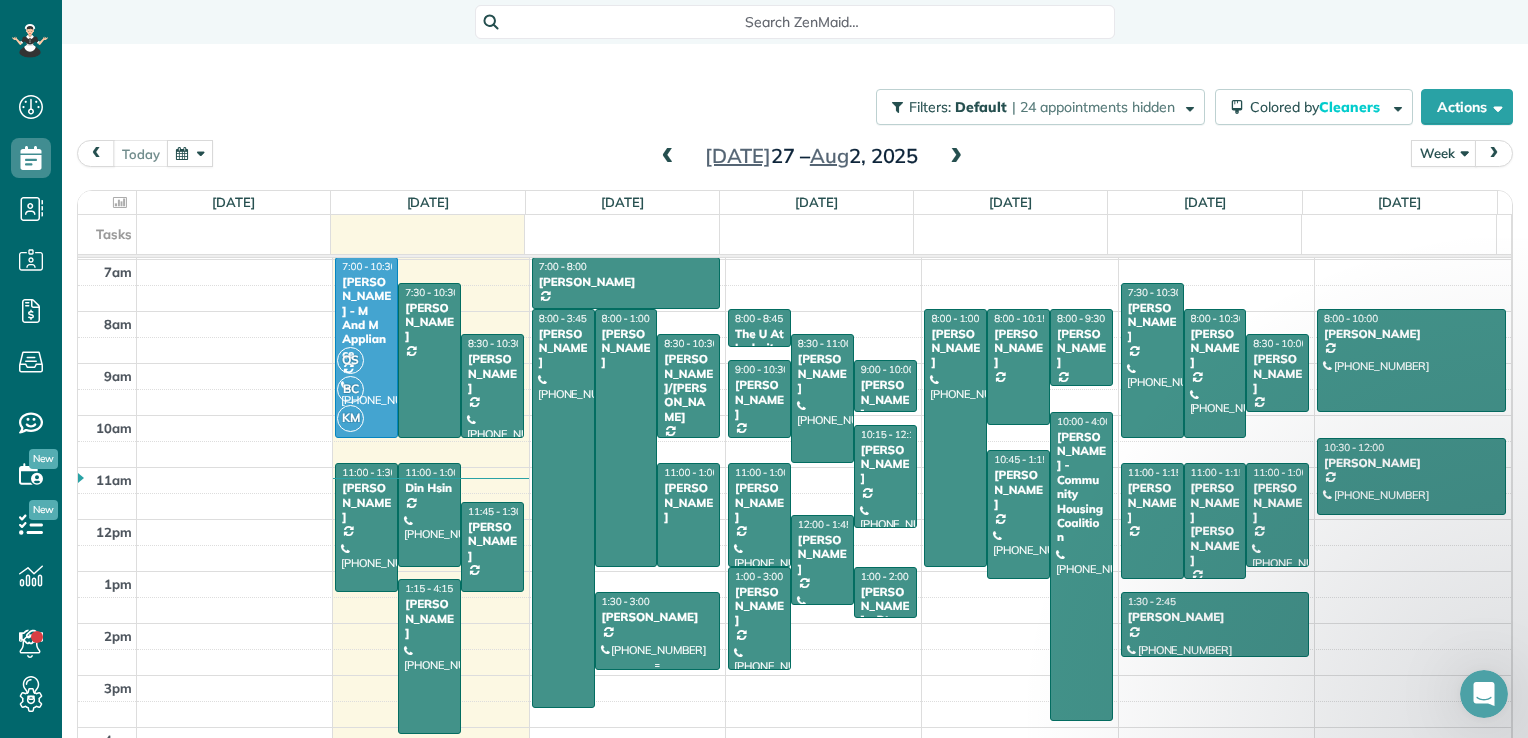 click at bounding box center (658, 630) 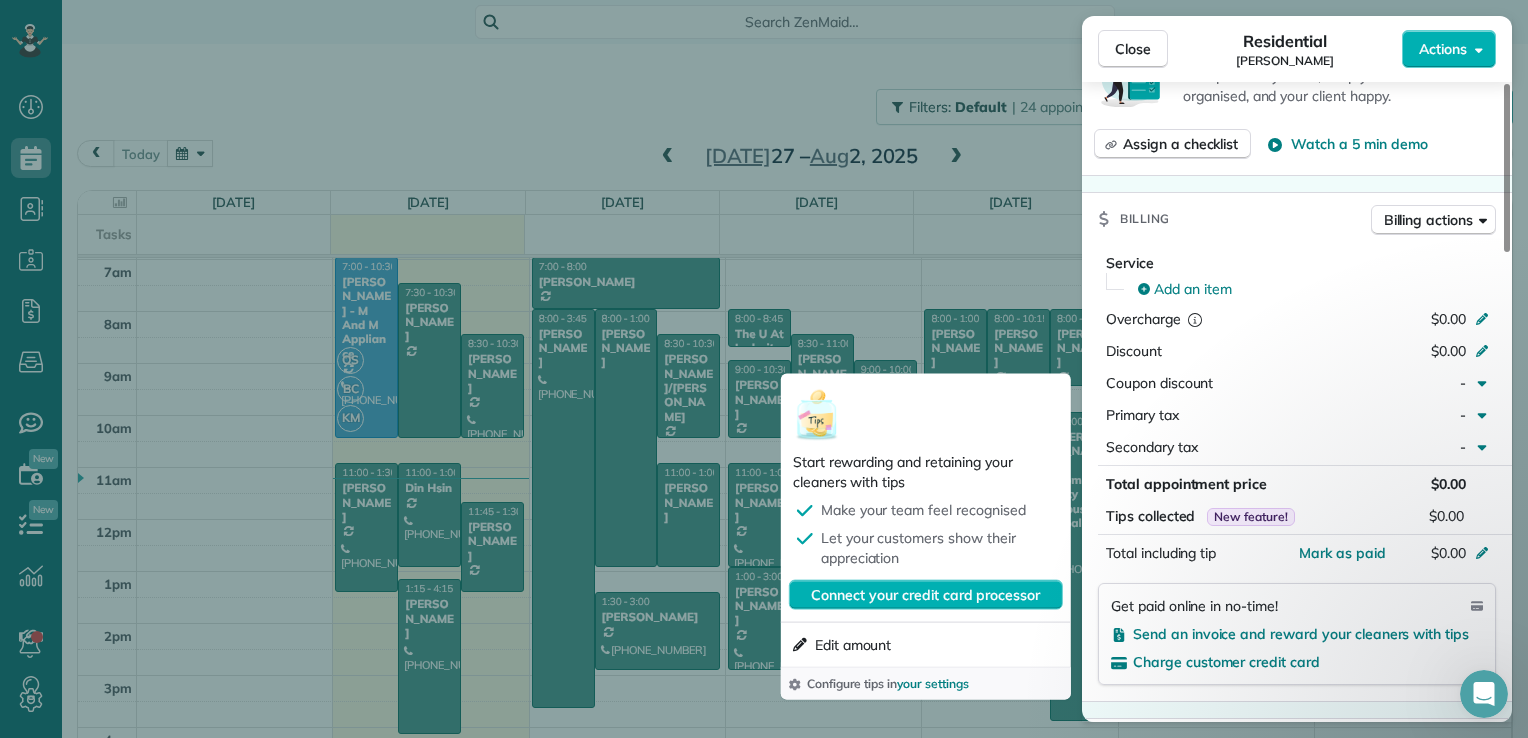 scroll, scrollTop: 1200, scrollLeft: 0, axis: vertical 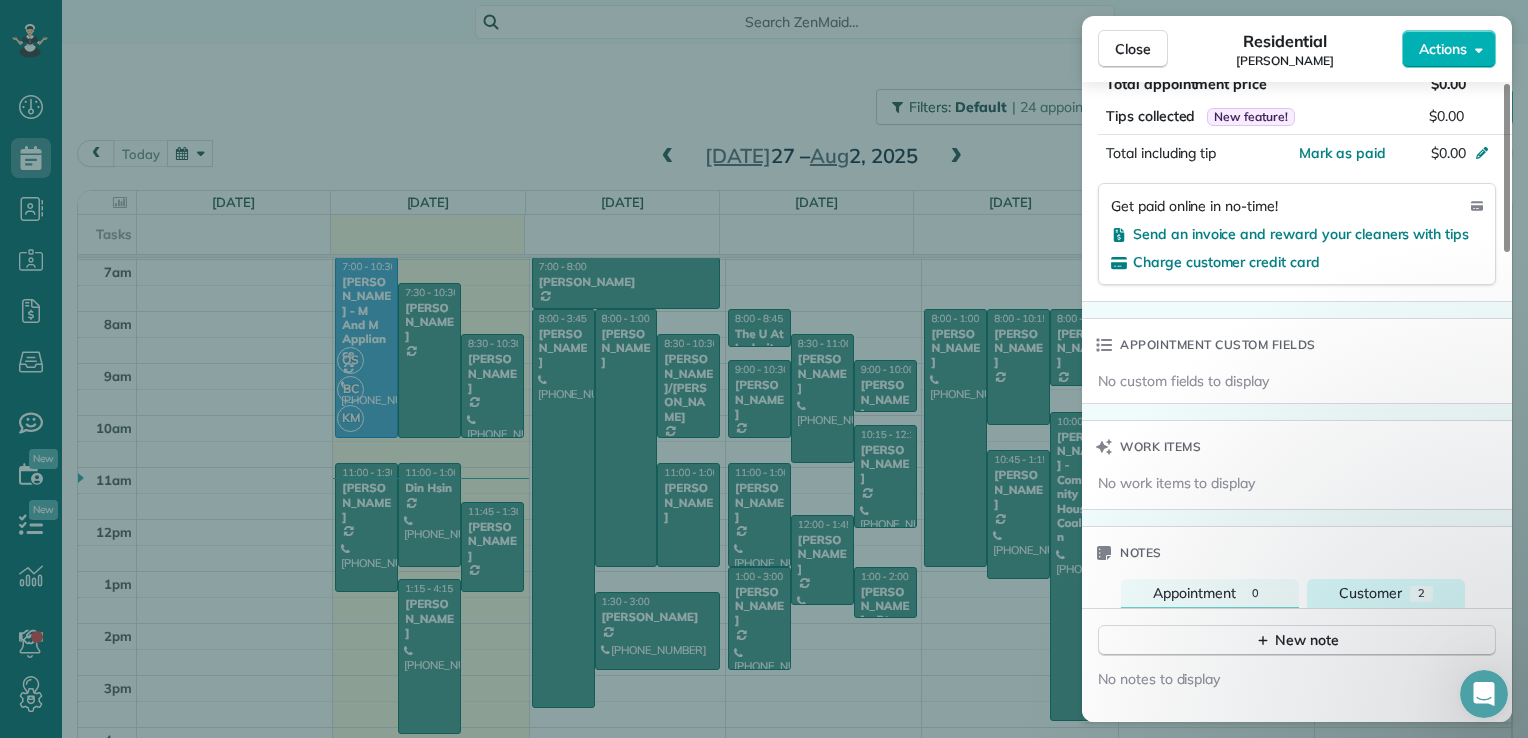 click on "Customer" at bounding box center [1370, 593] 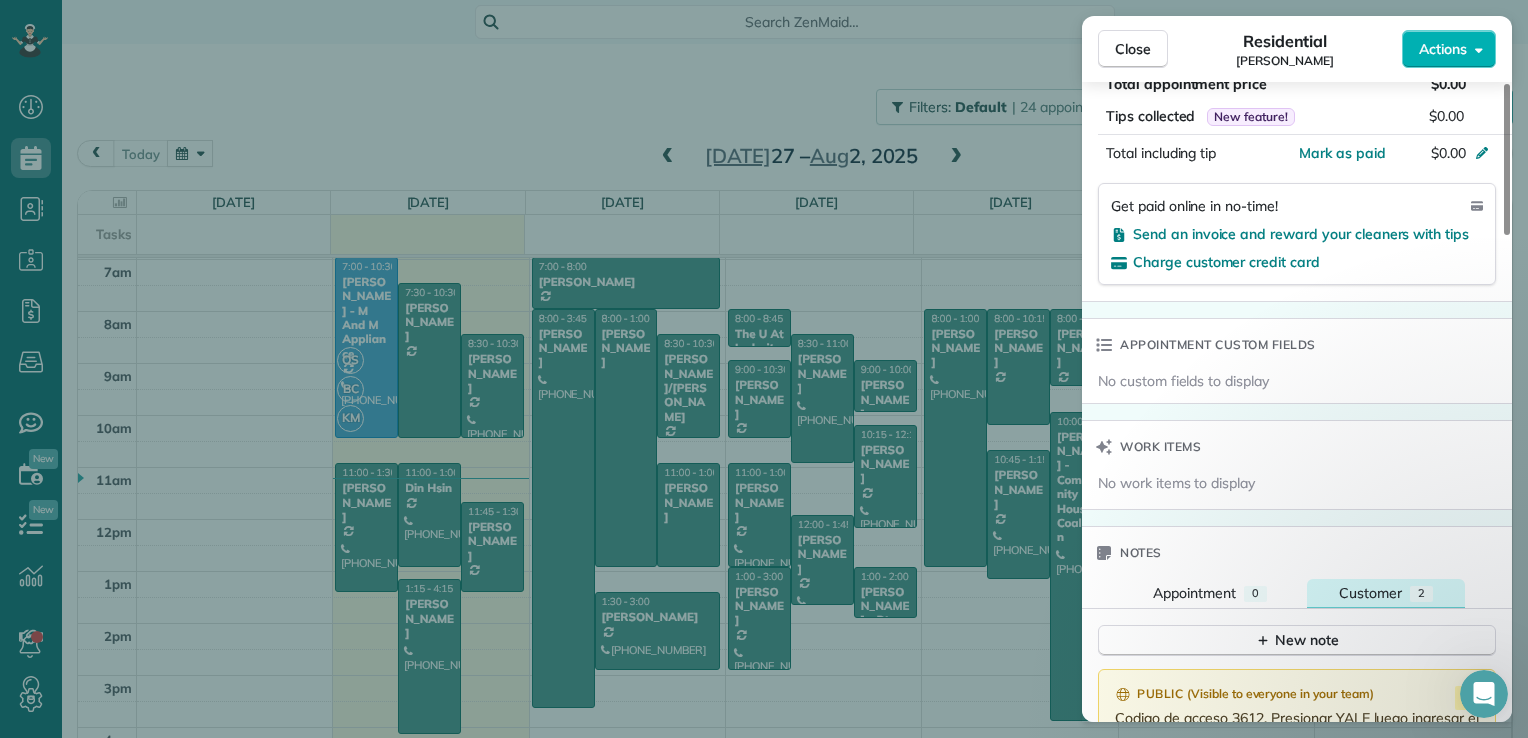 scroll, scrollTop: 1500, scrollLeft: 0, axis: vertical 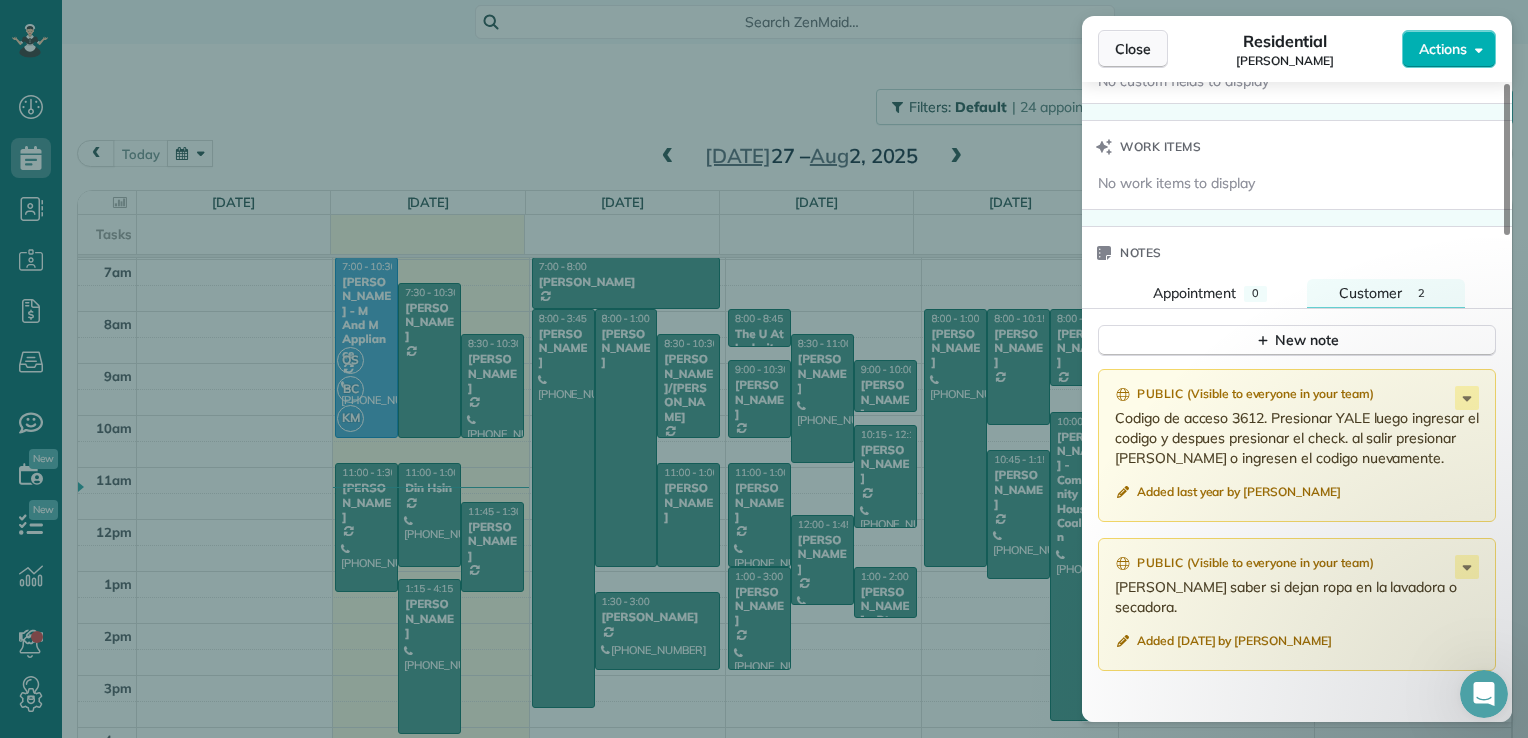 click on "Close" at bounding box center (1133, 49) 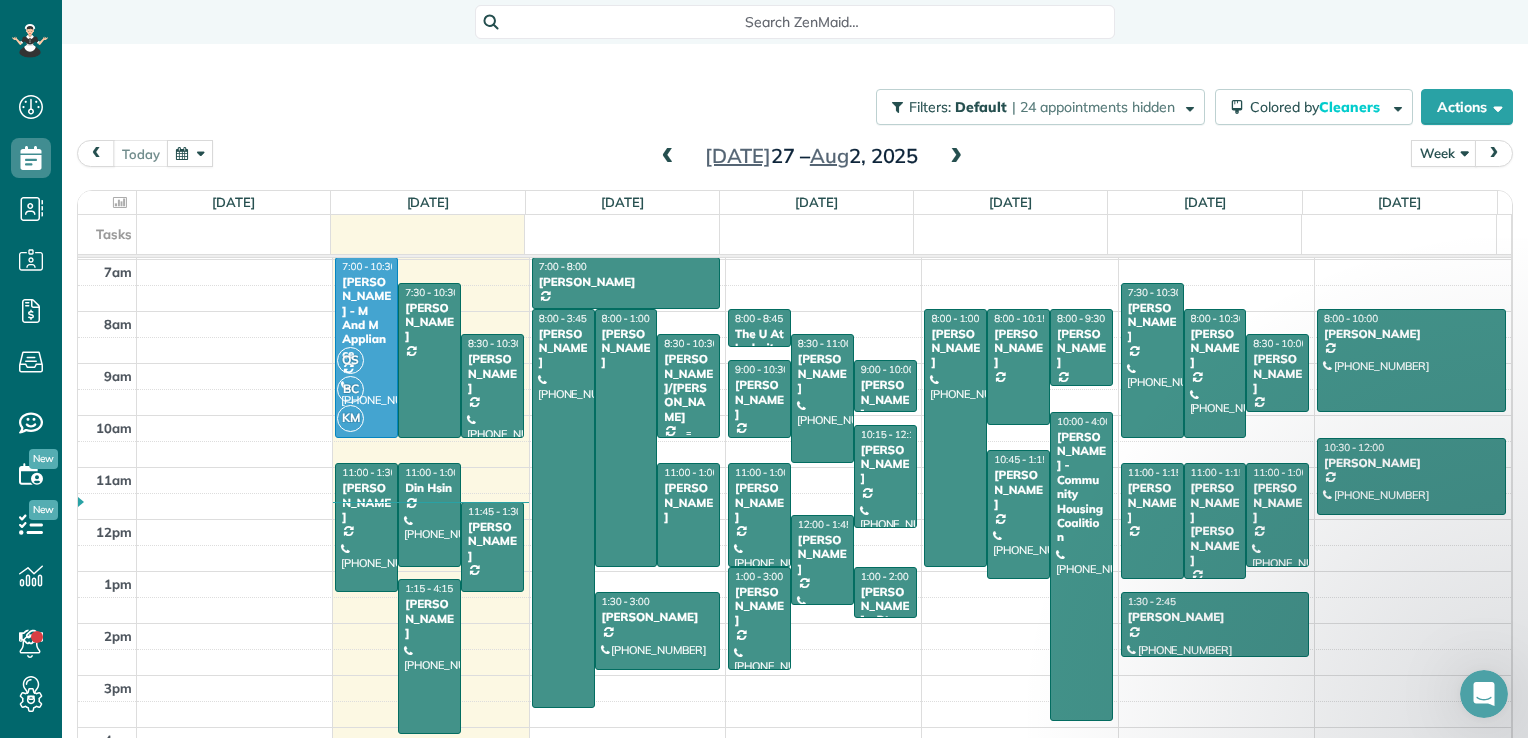 click at bounding box center (688, 385) 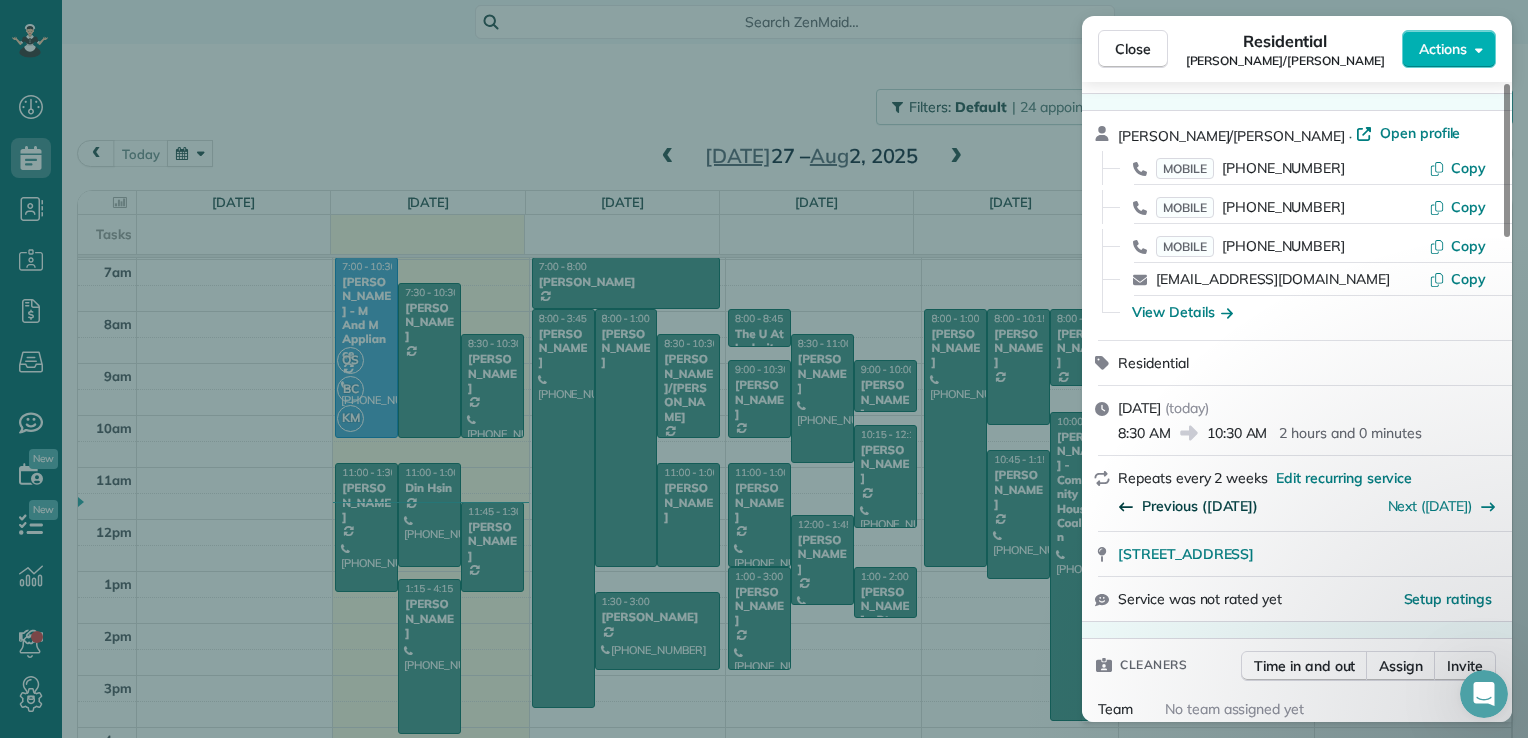 scroll, scrollTop: 100, scrollLeft: 0, axis: vertical 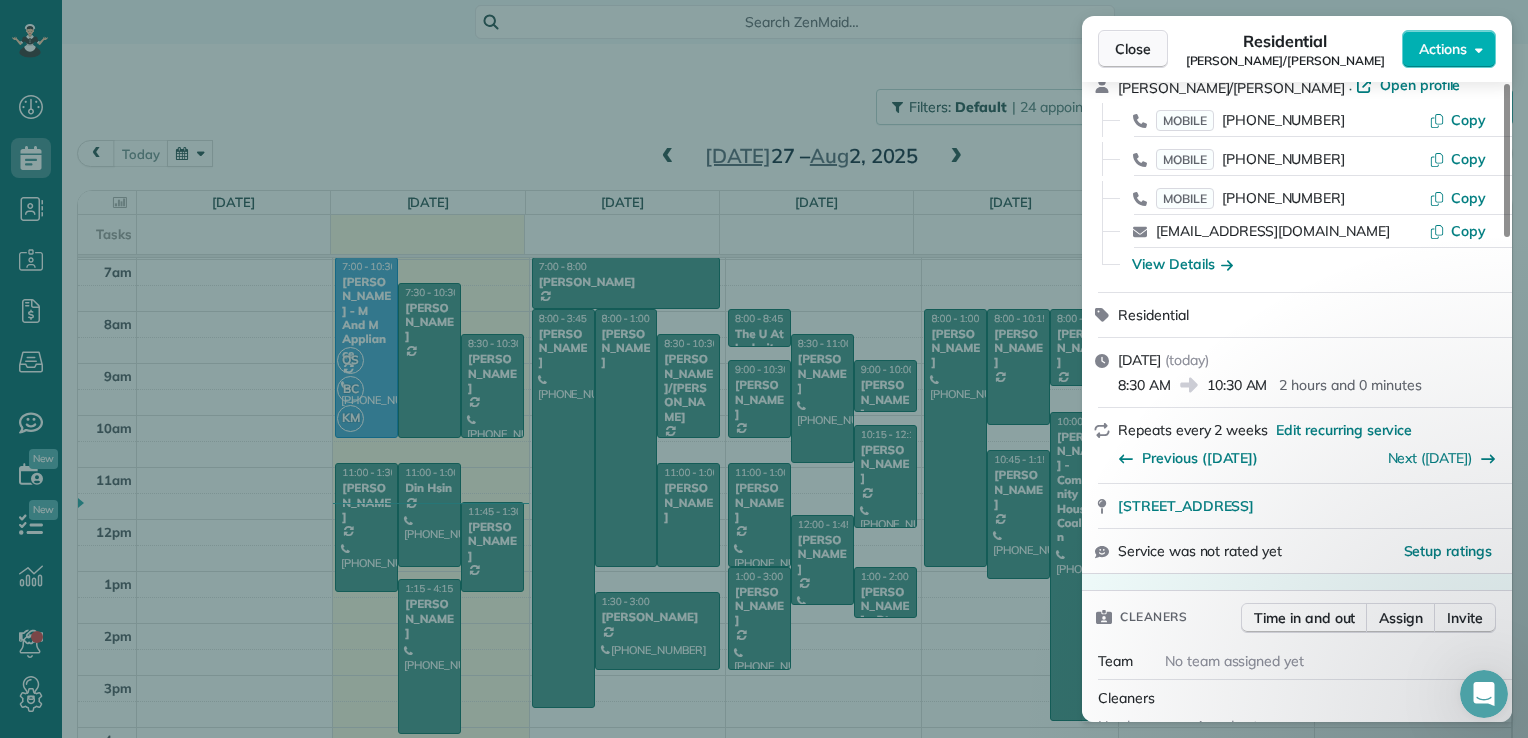 click on "Close" at bounding box center (1133, 49) 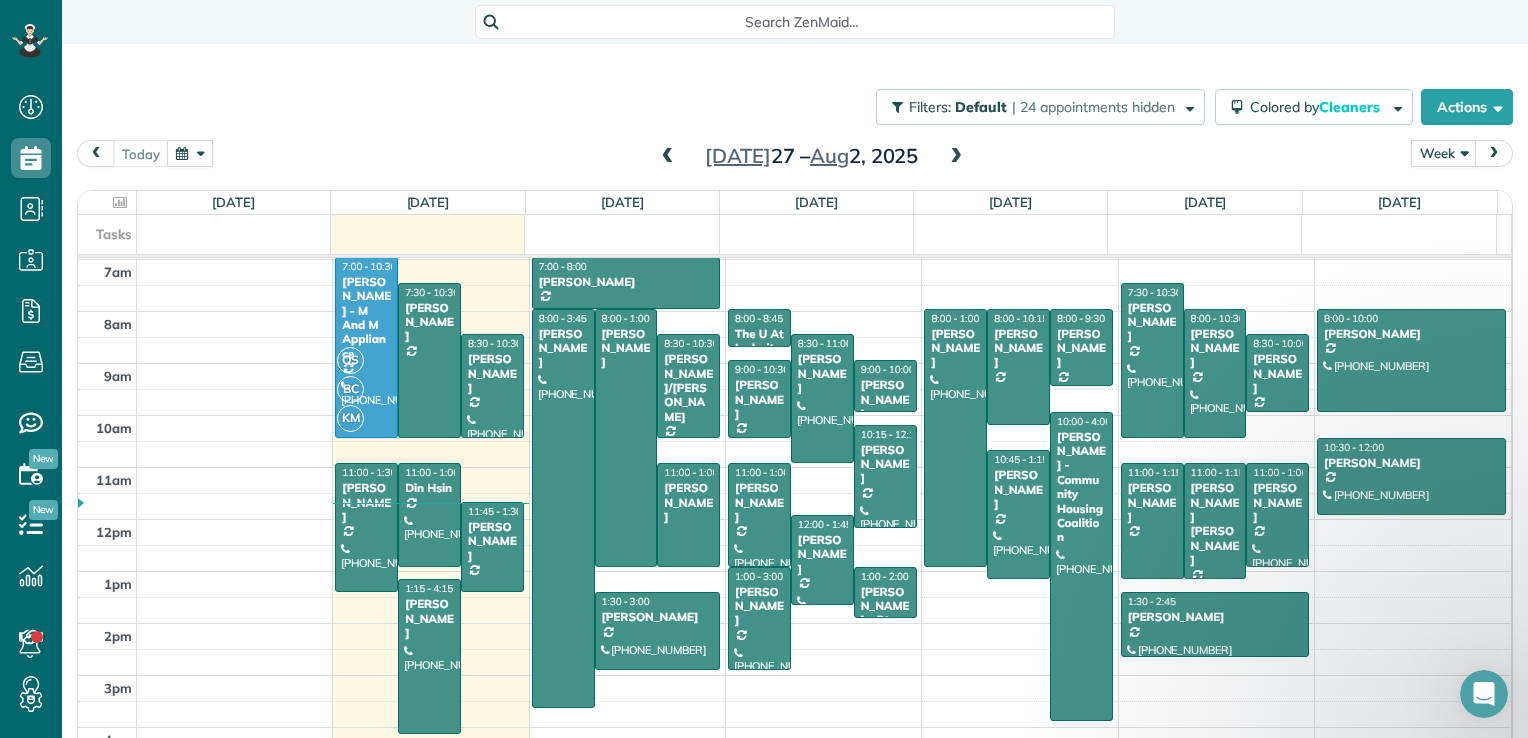 click at bounding box center [956, 157] 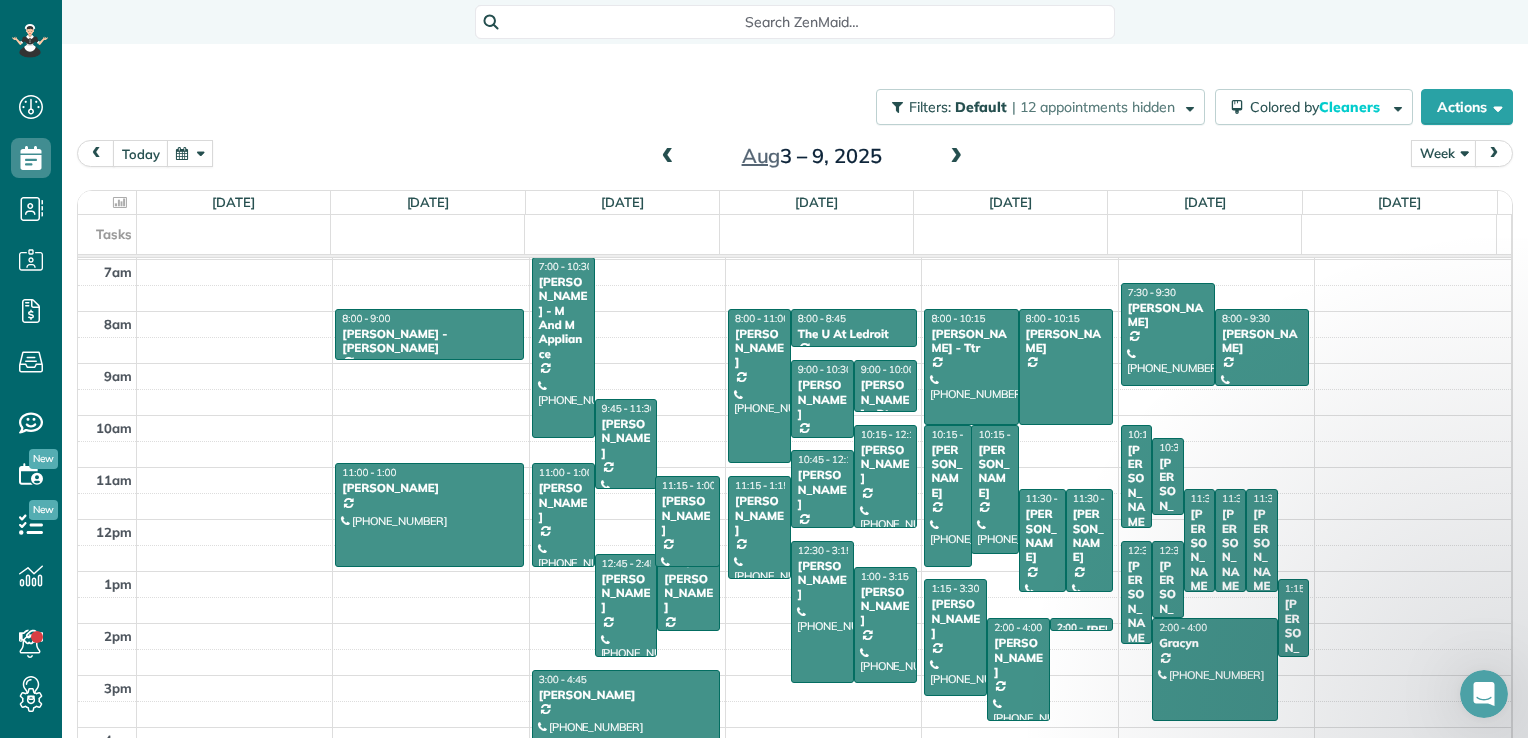 drag, startPoint x: 684, startPoint y: 483, endPoint x: 684, endPoint y: 554, distance: 71 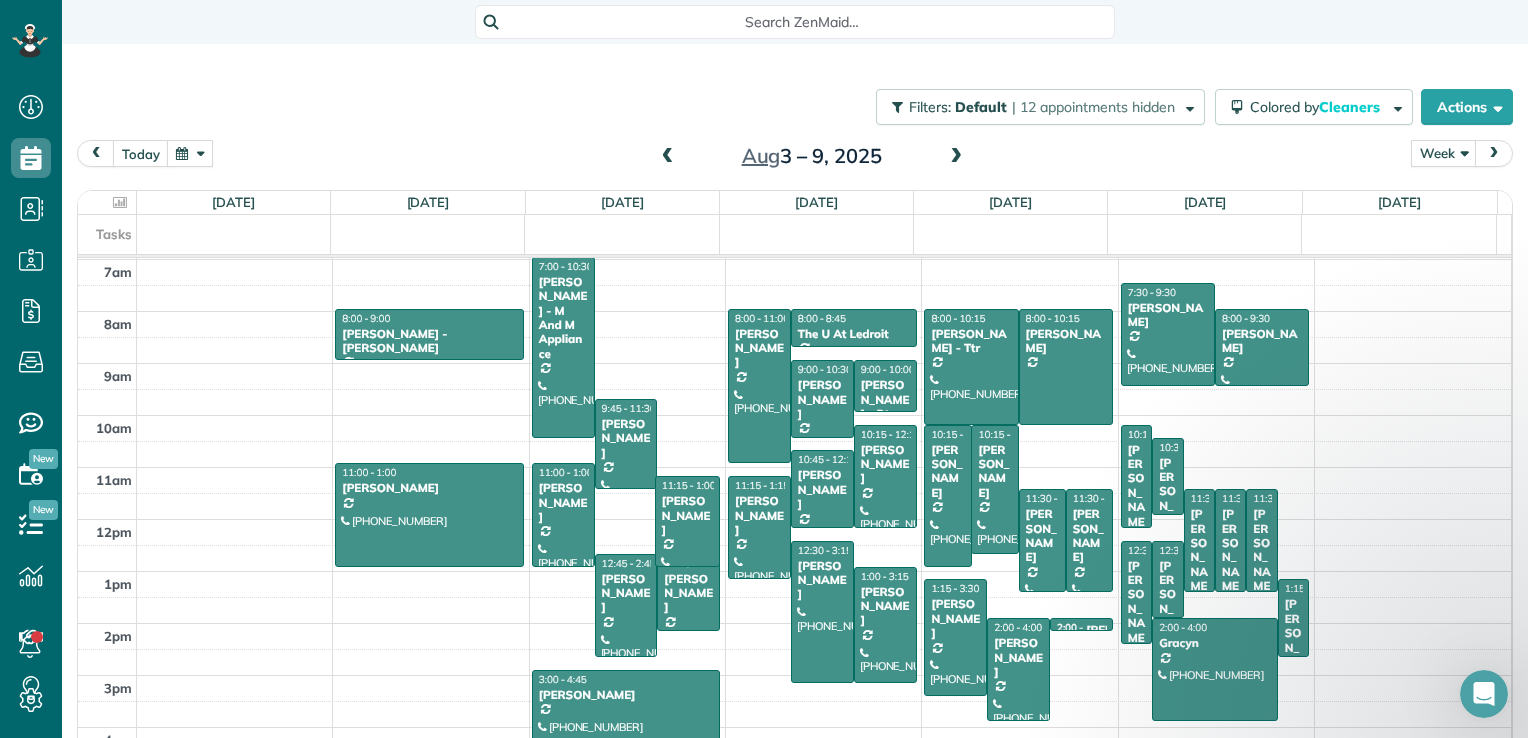 scroll, scrollTop: 361, scrollLeft: 0, axis: vertical 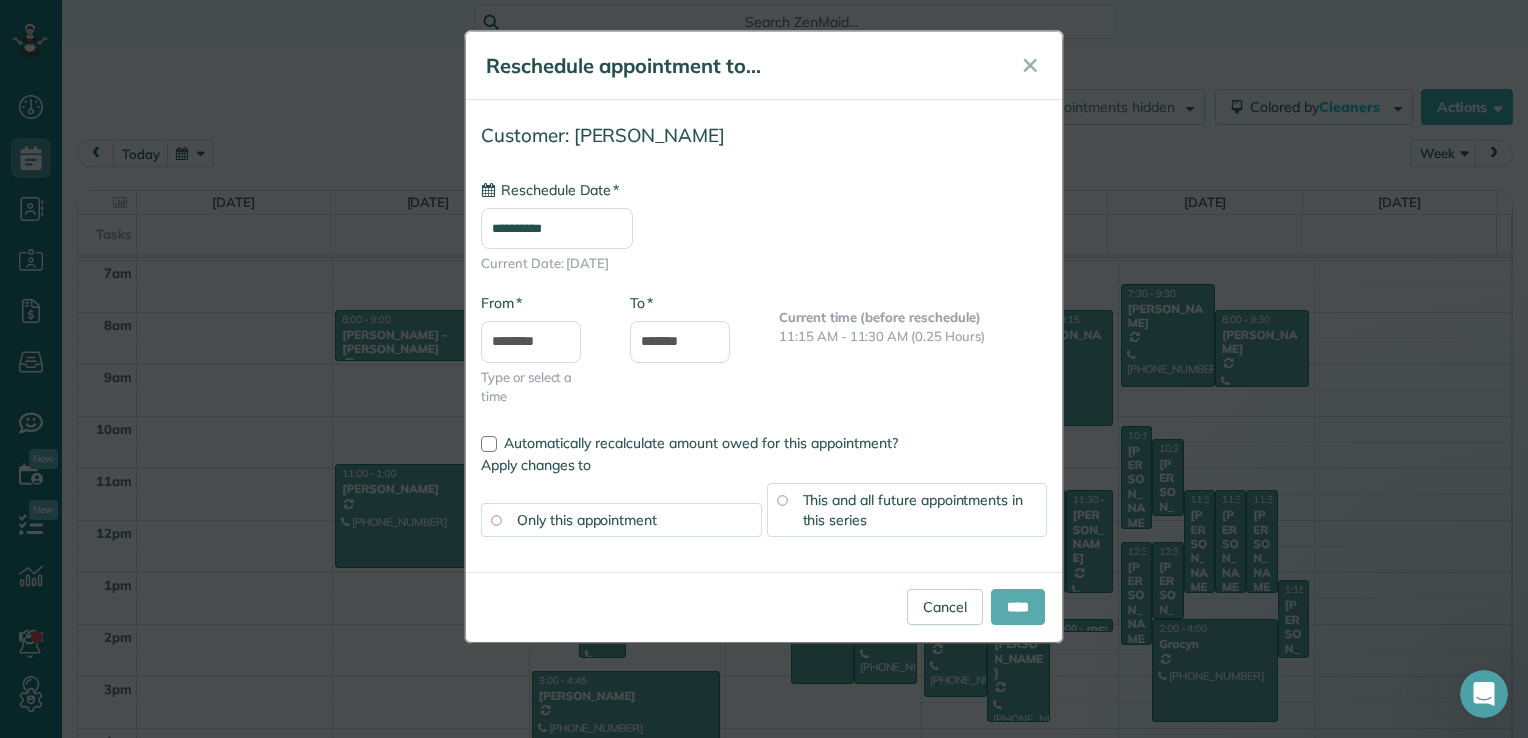 type on "**********" 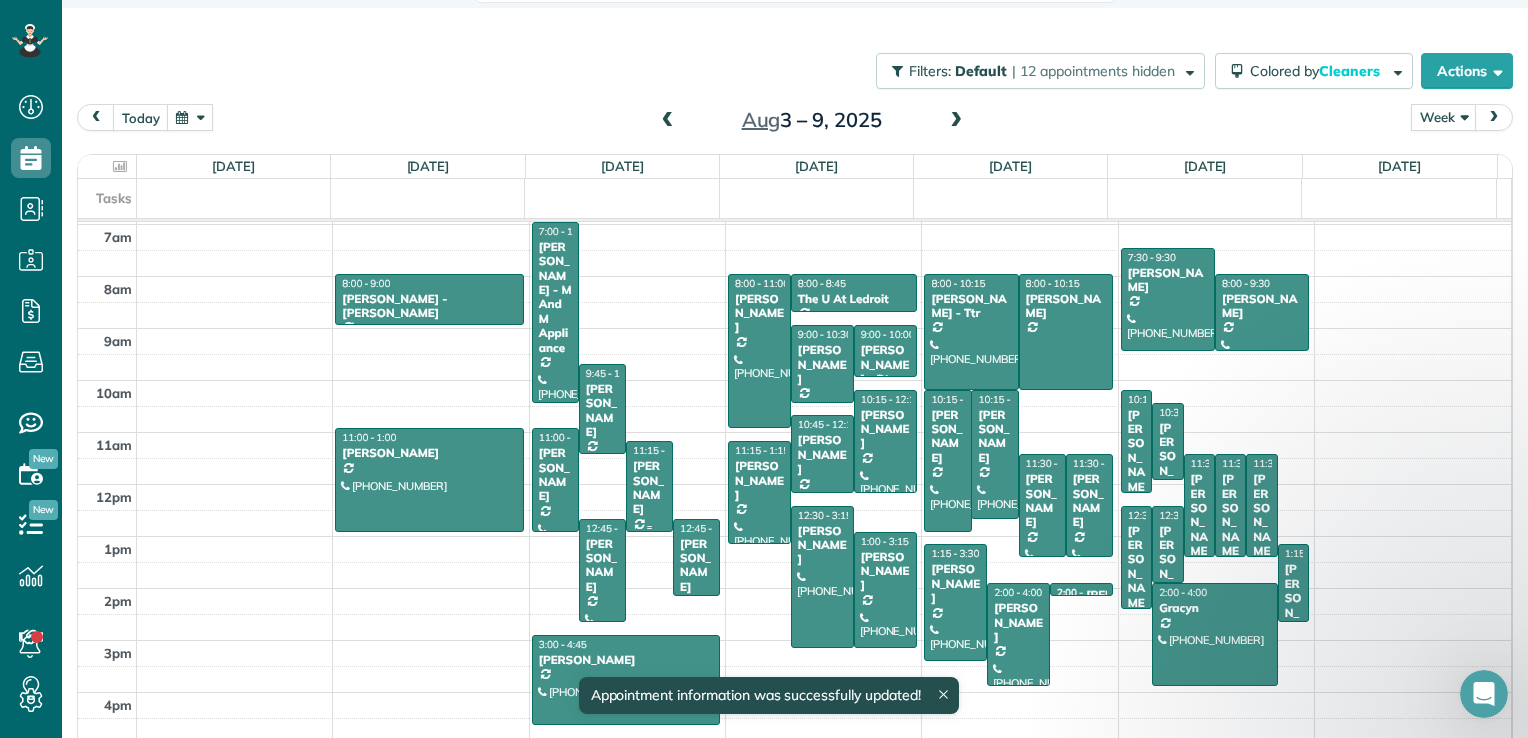 scroll, scrollTop: 56, scrollLeft: 0, axis: vertical 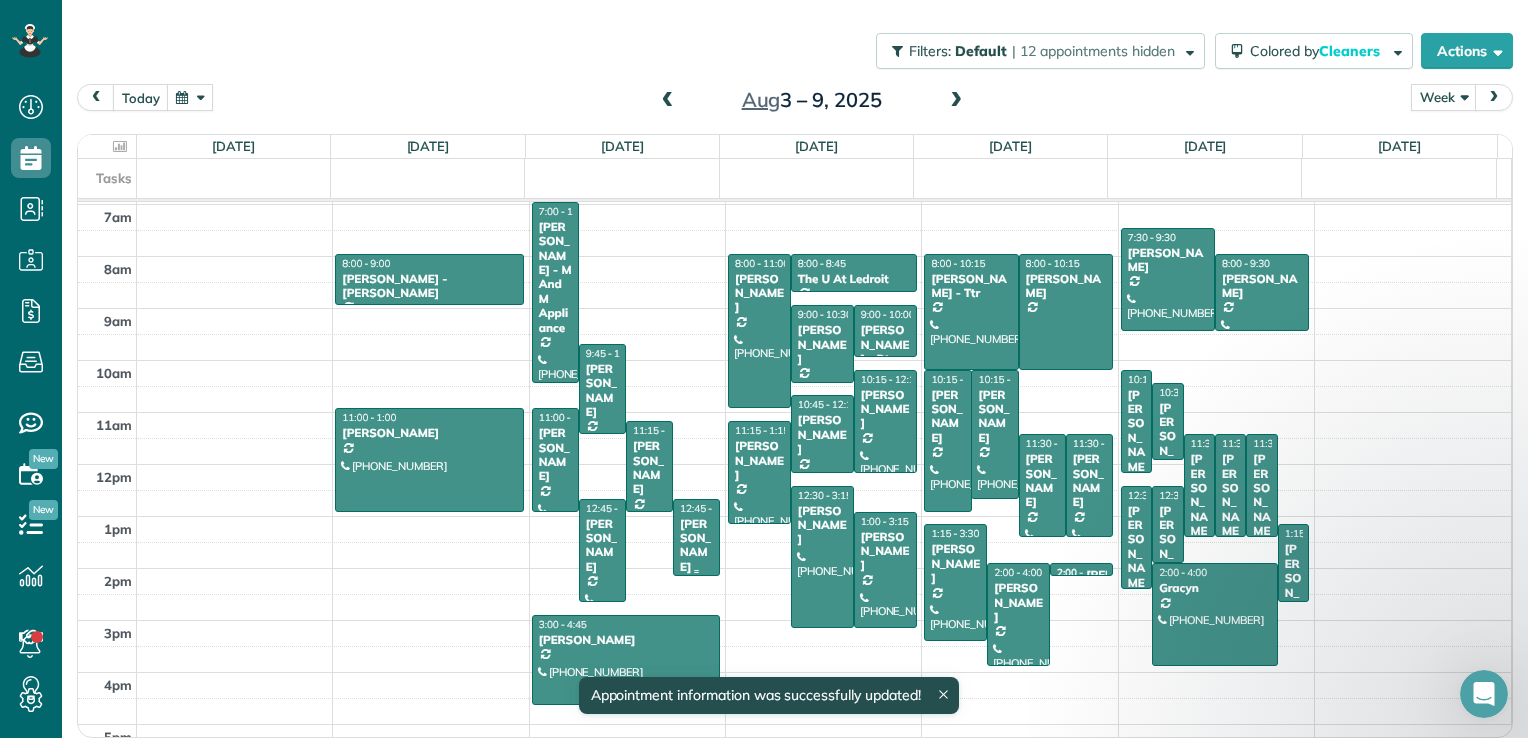 click at bounding box center (696, 537) 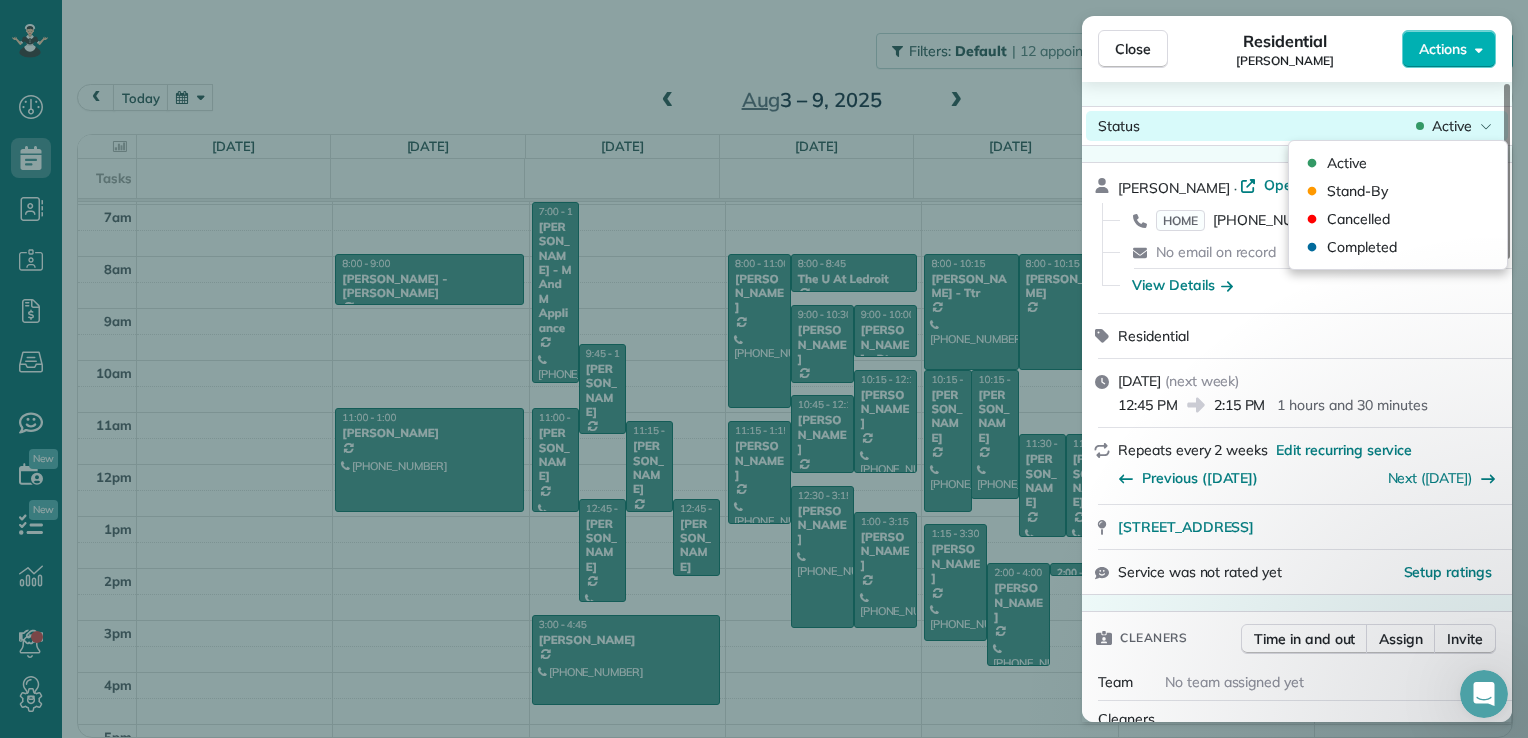 click on "Active" at bounding box center (1452, 126) 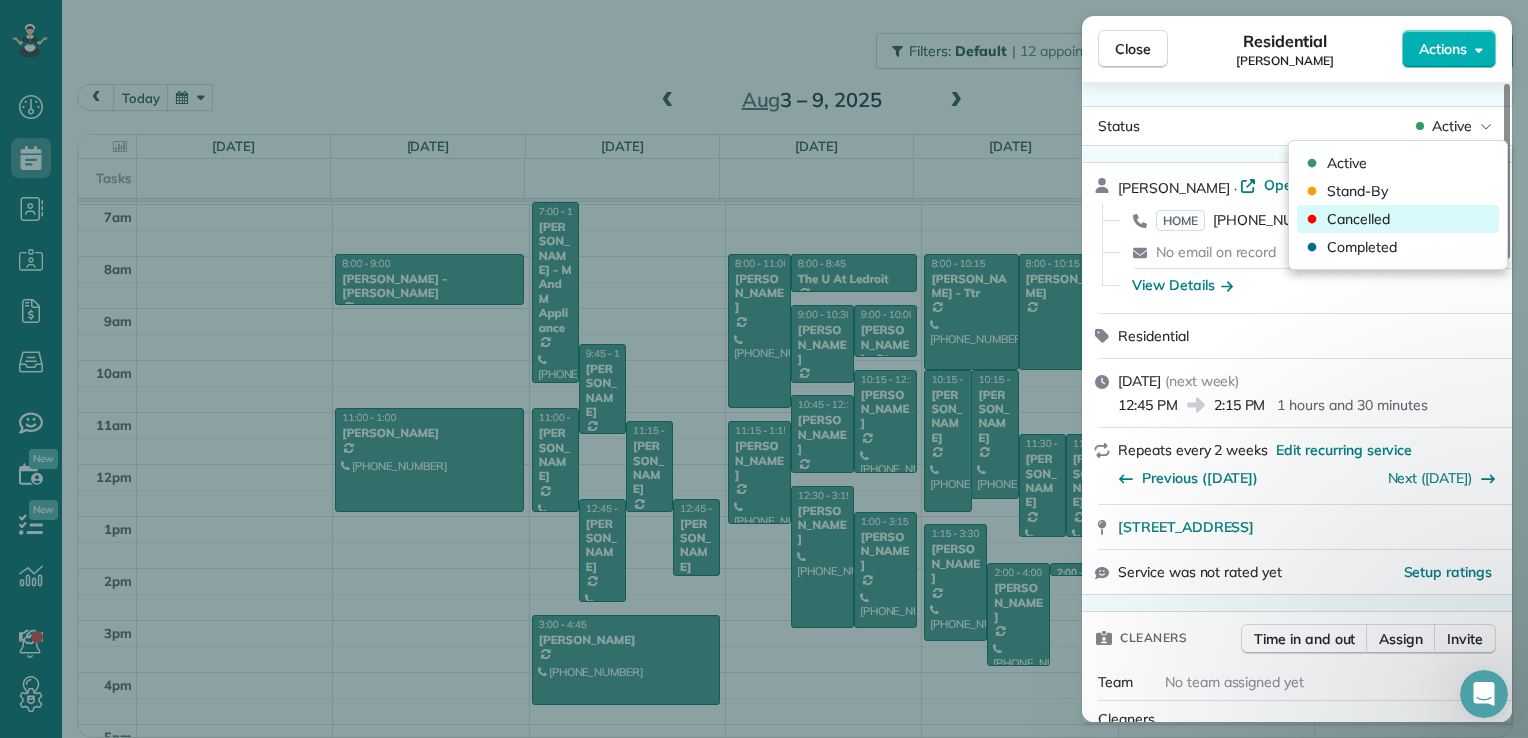 click on "Cancelled" at bounding box center (1398, 219) 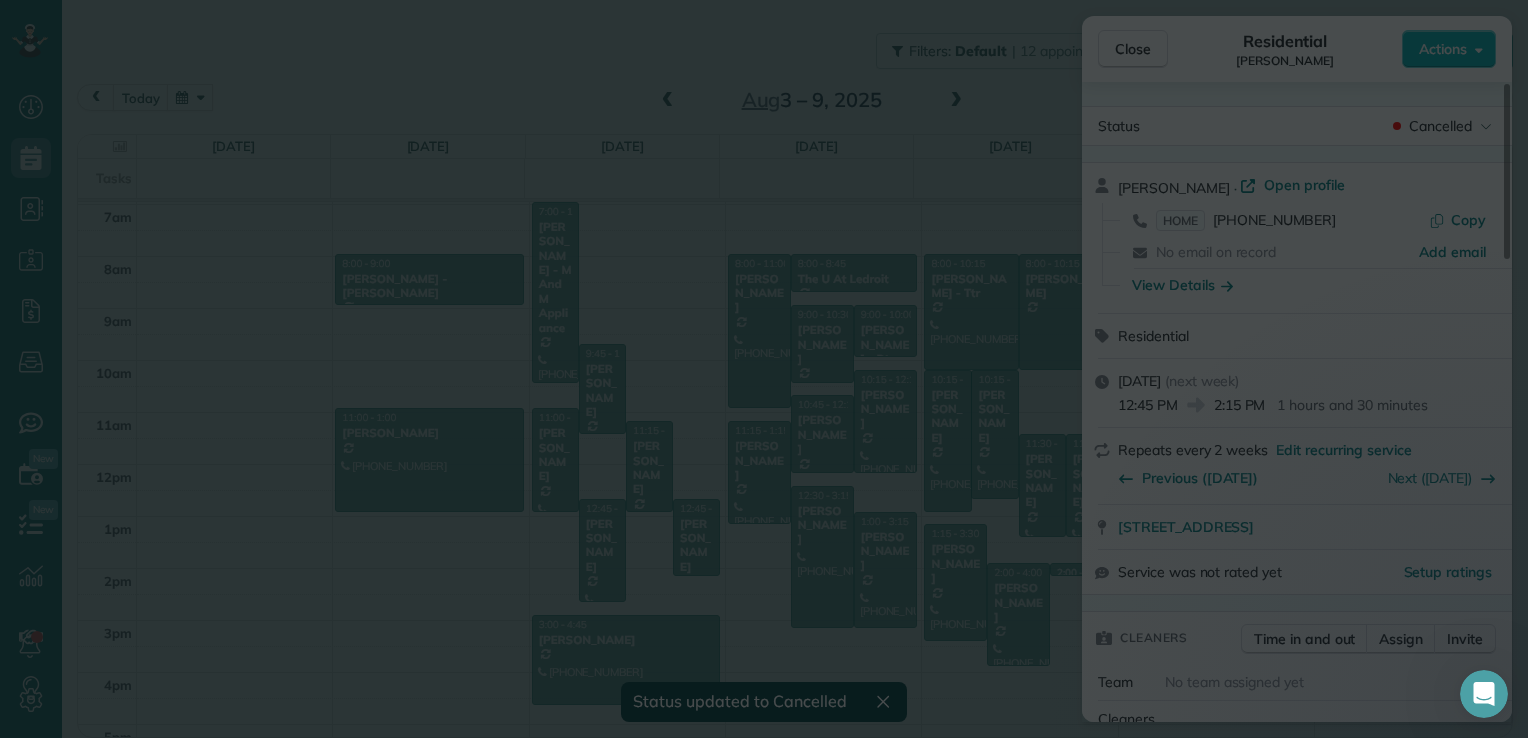scroll, scrollTop: 55, scrollLeft: 0, axis: vertical 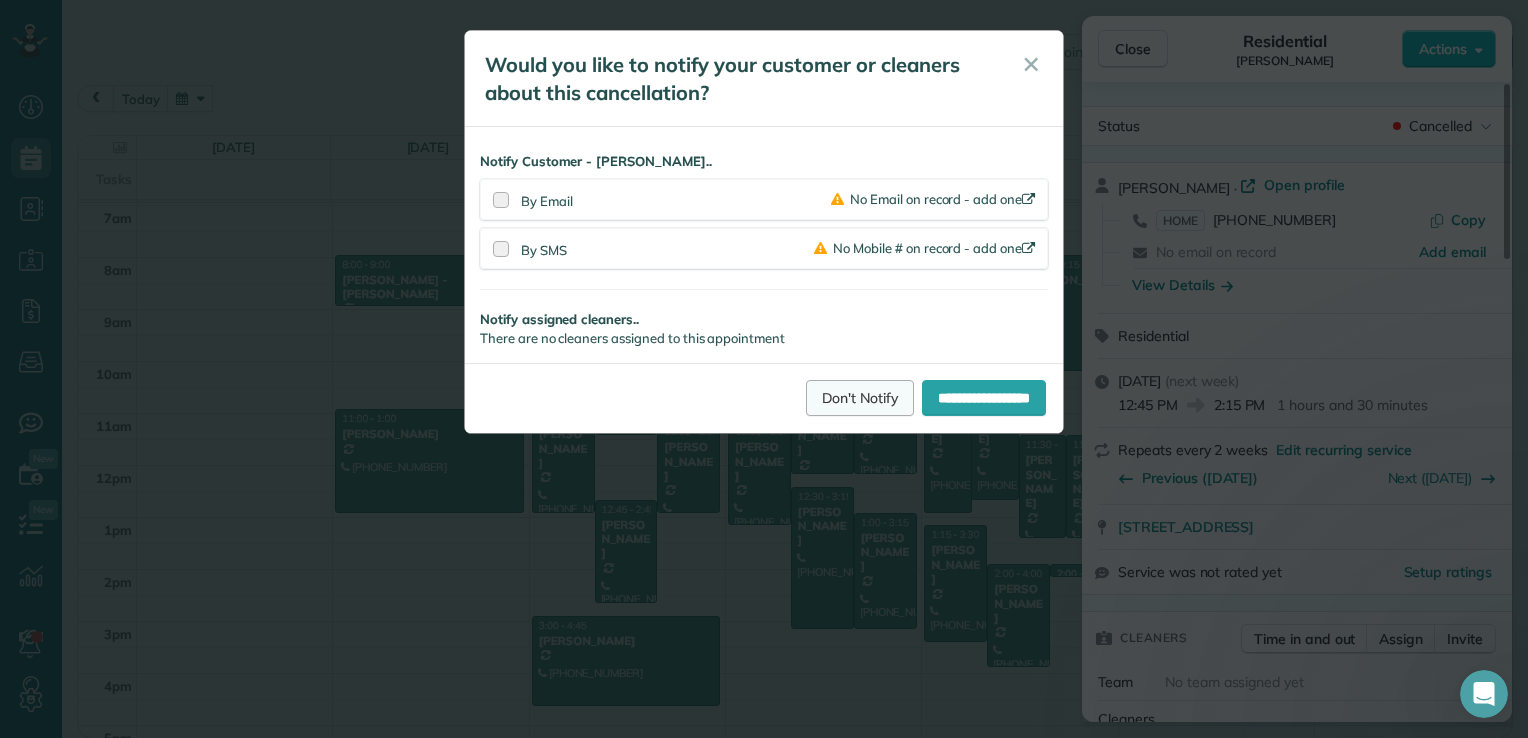 click on "Don't Notify" at bounding box center (860, 398) 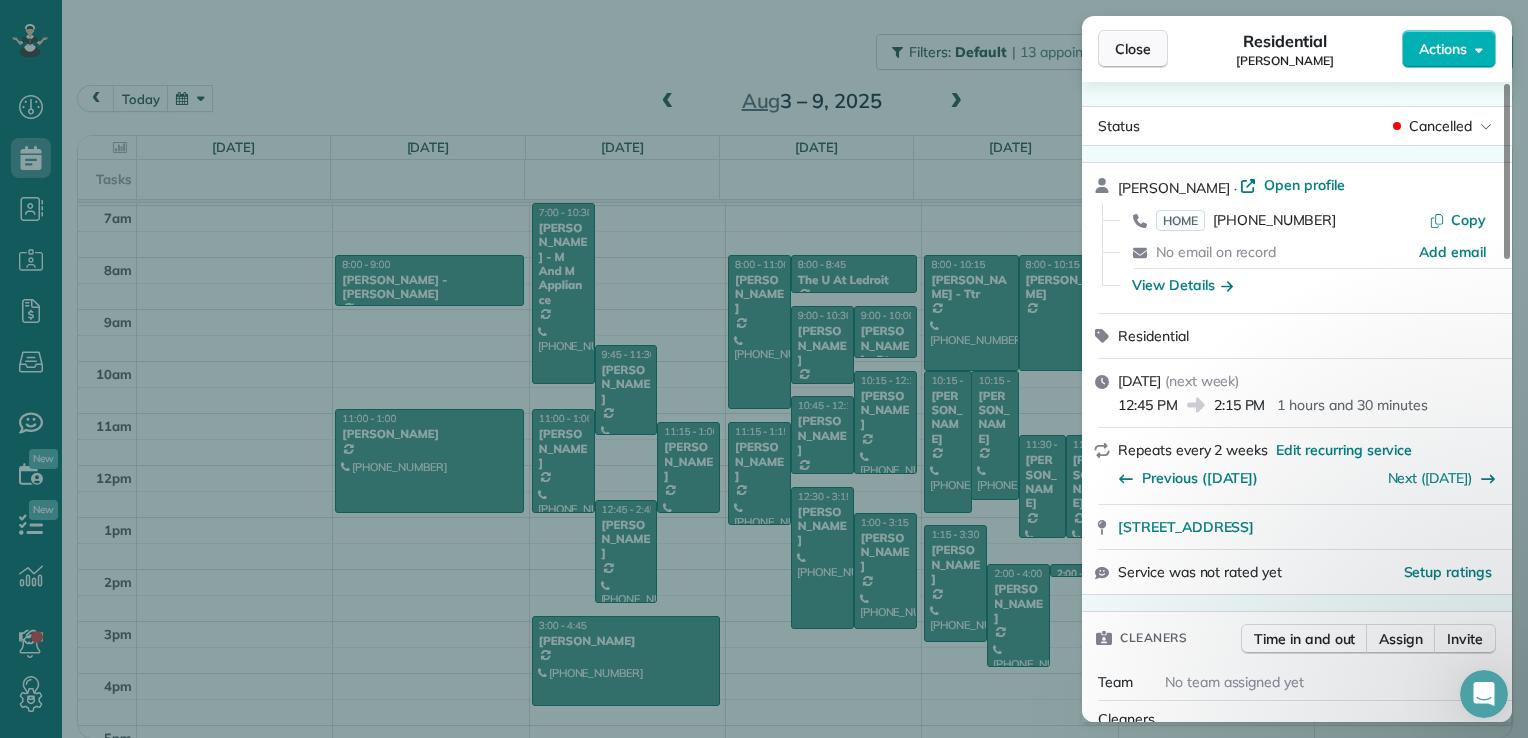 click on "Close" at bounding box center (1133, 49) 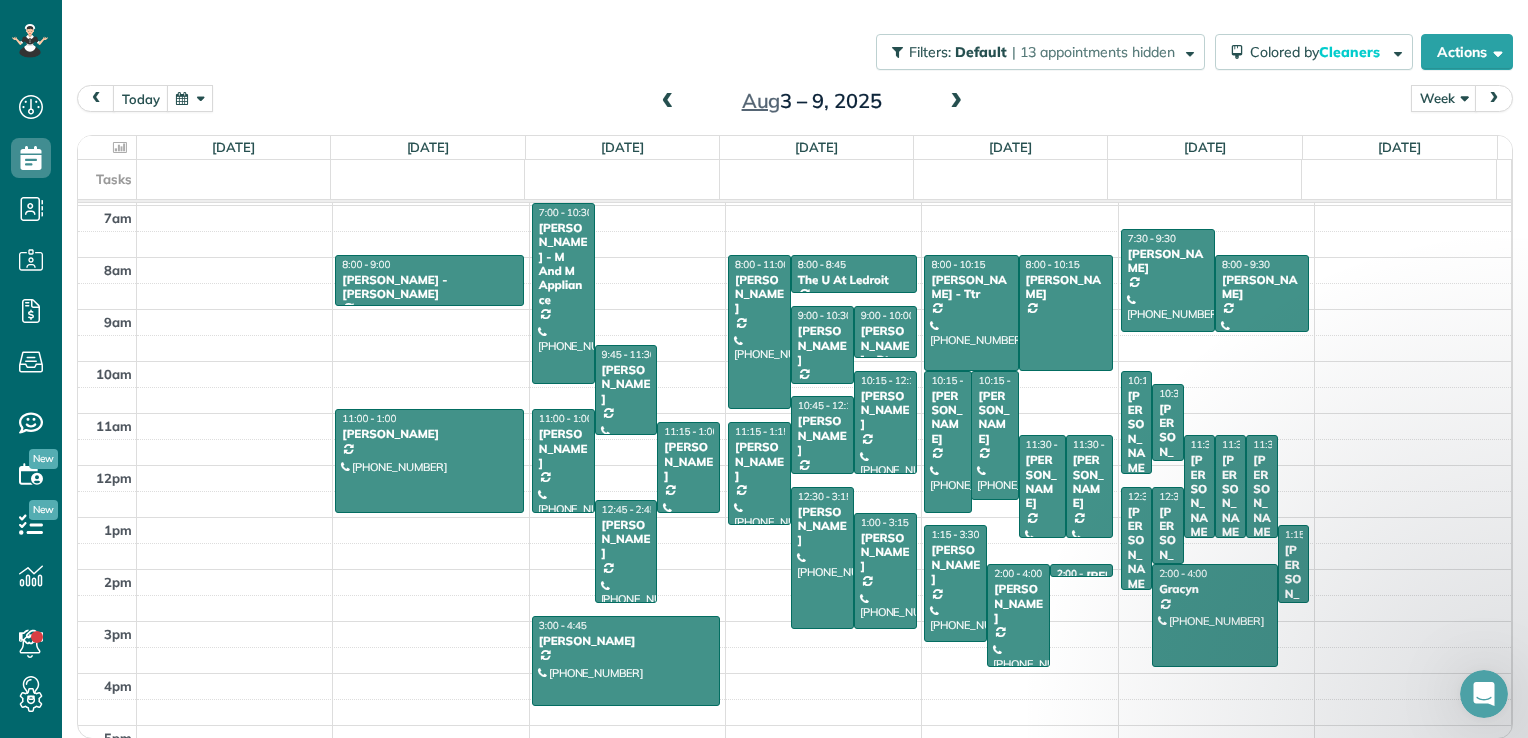 click on "12am 1am 2am 3am 4am 5am 6am 7am 8am 9am 10am 11am 12pm 1pm 2pm 3pm 4pm 5pm 8:00 - 9:00 [PERSON_NAME][GEOGRAPHIC_DATA][PERSON_NAME] (202) 766-[GEOGRAPHIC_DATA][STREET_ADDRESS][US_STATE] 11:00 - 1:00 [PERSON_NAME] [PHONE_NUMBER] [STREET_ADDRESS][PERSON_NAME] 7:00 - 10:30 [PERSON_NAME] - M And M Appliance [PHONE_NUMBER] [STREET_ADDRESS][PERSON_NAME][US_STATE] 9:45 - 11:30 [PERSON_NAME] [PHONE_NUMBER] [STREET_ADDRESS][US_STATE] 11:00 - 1:00 [PERSON_NAME] [PHONE_NUMBER] [STREET_ADDRESS] 11:15 - 1:00 [PERSON_NAME] [PHONE_NUMBER] [STREET_ADDRESS] 12:45 - 2:45 [PERSON_NAME] [PHONE_NUMBER] [STREET_ADDRESS][PERSON_NAME] 3:00 - 4:45 [PERSON_NAME] [PHONE_NUMBER] [STREET_ADDRESS][US_STATE] 8:00 - 11:00 [PERSON_NAME] [PHONE_NUMBER] [STREET_ADDRESS][PERSON_NAME][PERSON_NAME] 8:00 - 8:45 The U At [GEOGRAPHIC_DATA] [PHONE_NUMBER] [STREET_ADDRESS][US_STATE] 9:00 - 10:30 [PERSON_NAME] [PHONE_NUMBER] [STREET_ADDRESS]" at bounding box center [794, 309] 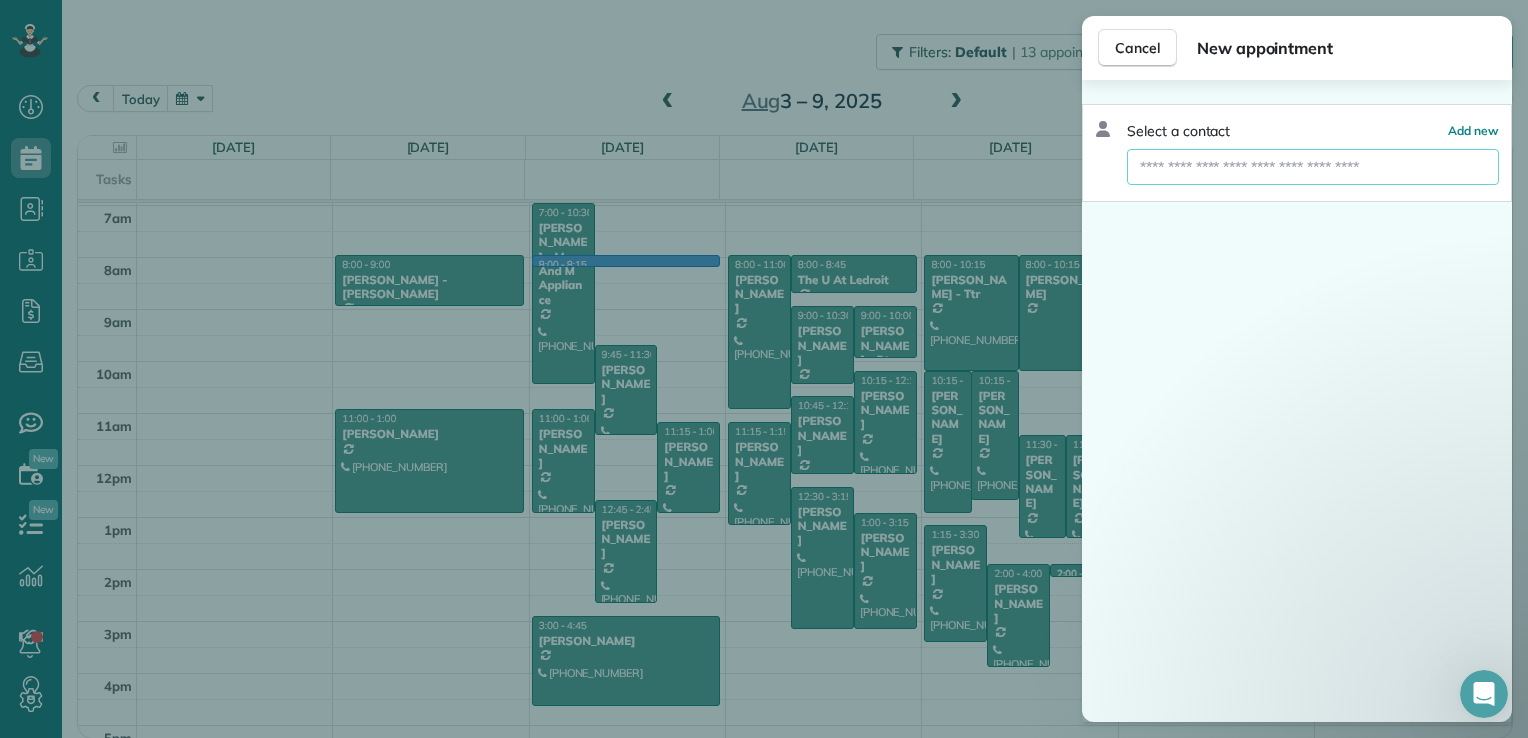 click at bounding box center (1313, 167) 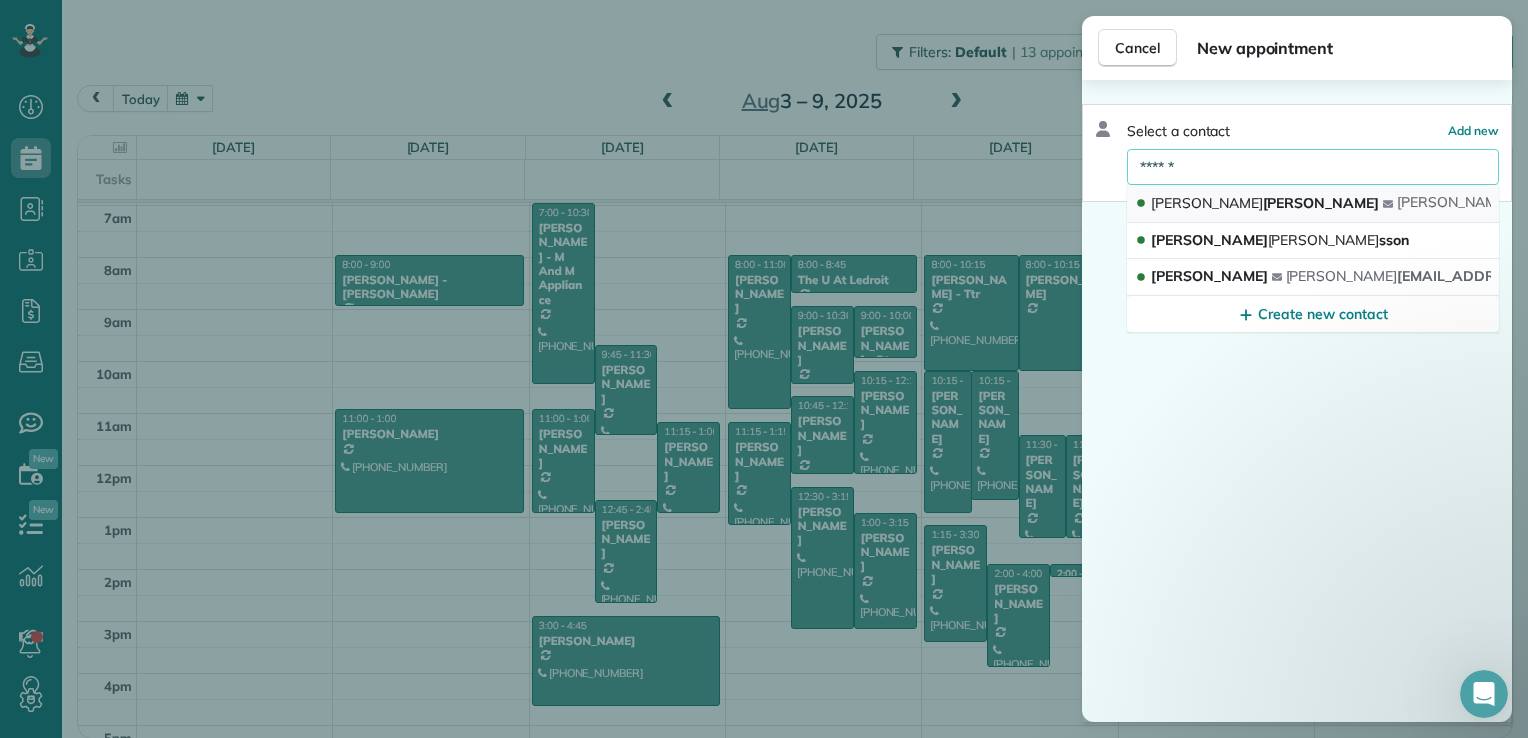 type on "******" 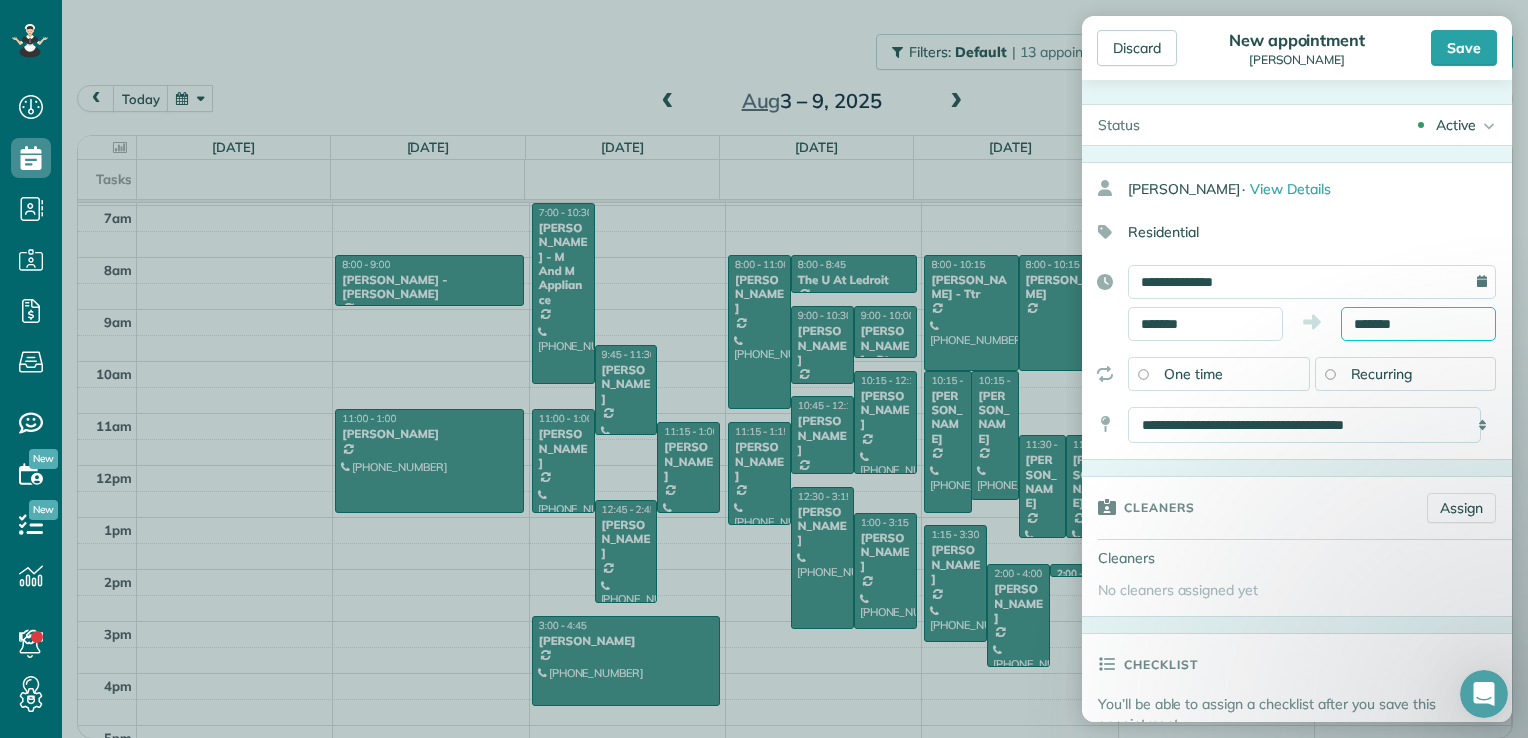 click on "*******" at bounding box center (1418, 324) 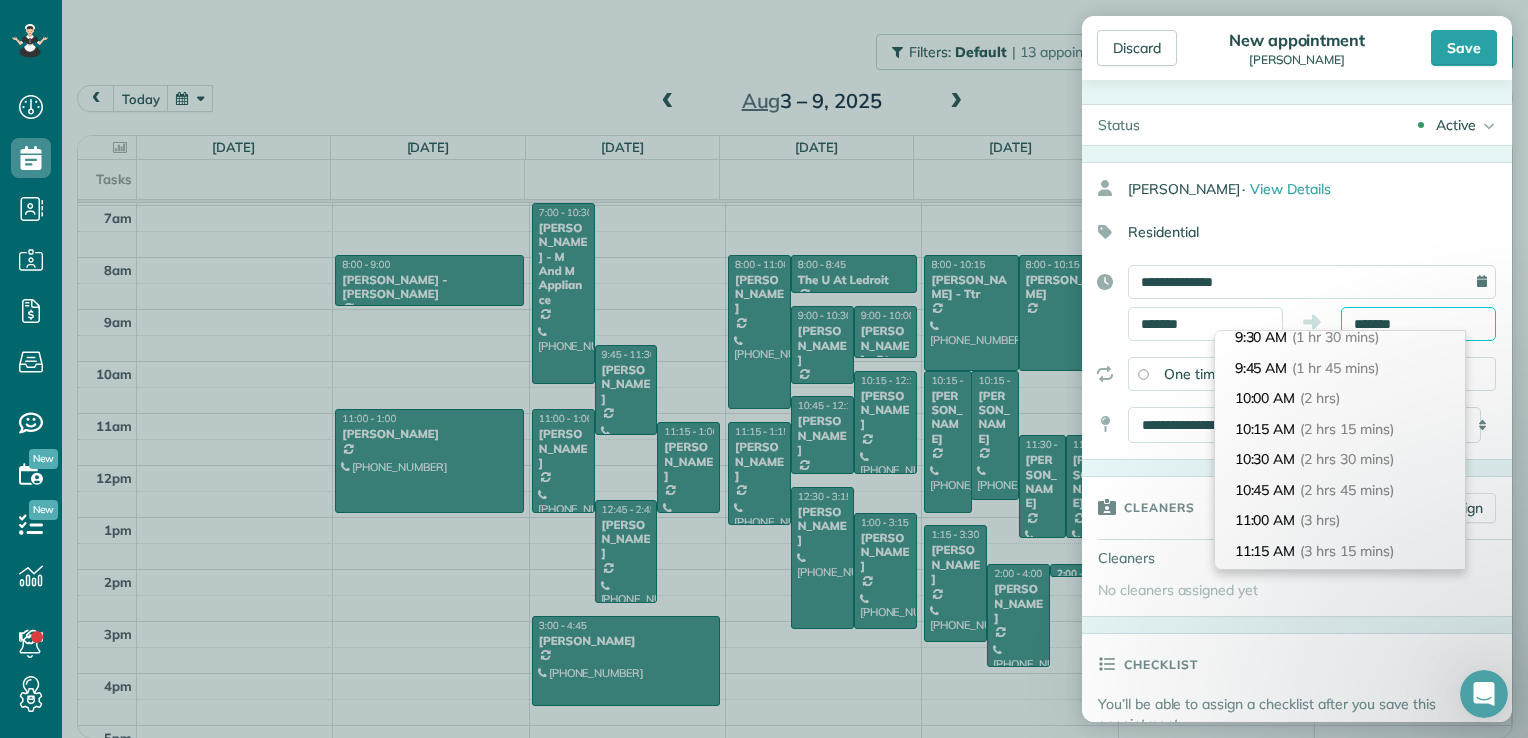 scroll, scrollTop: 200, scrollLeft: 0, axis: vertical 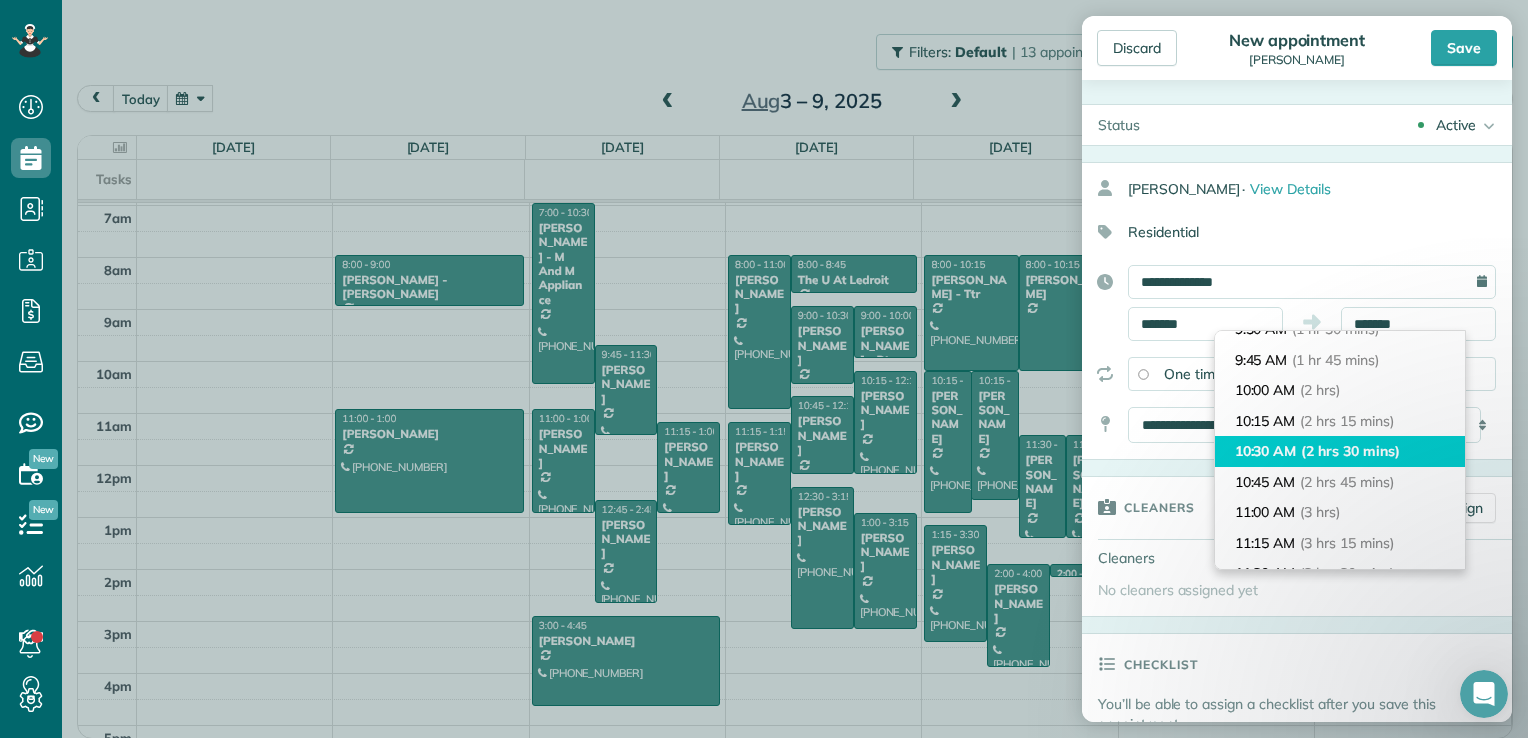type on "********" 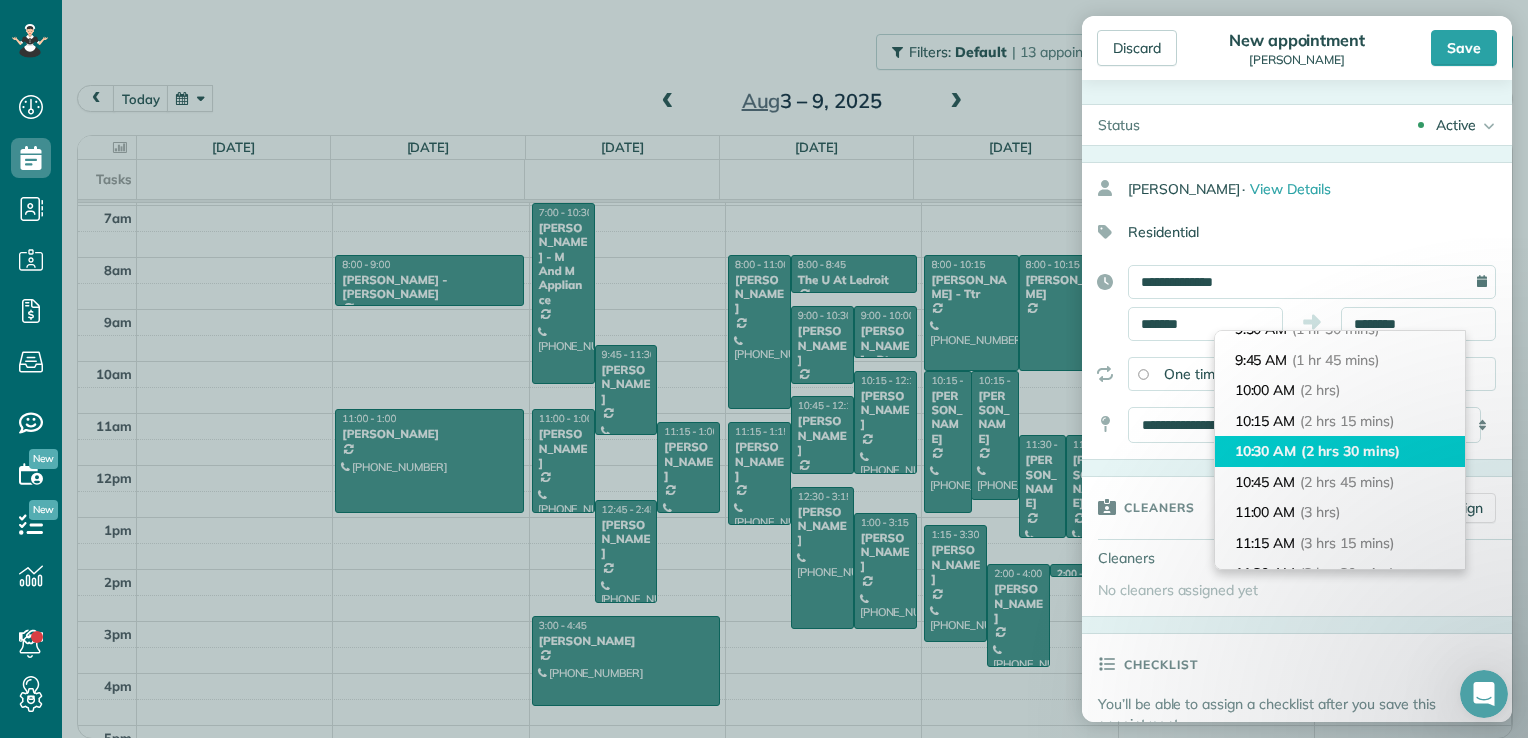 click on "(2 hrs 30 mins)" at bounding box center (1350, 451) 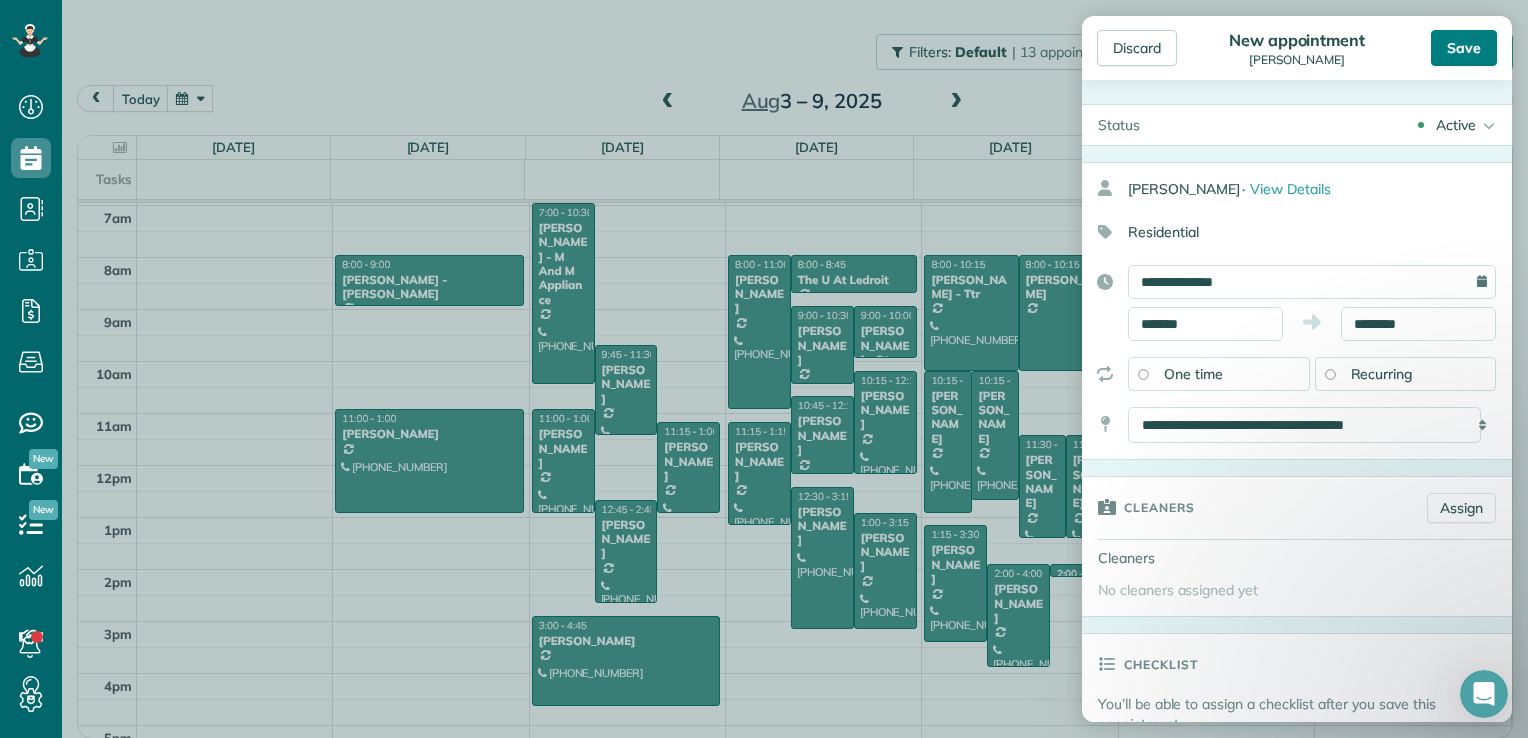 click on "Save" at bounding box center [1464, 48] 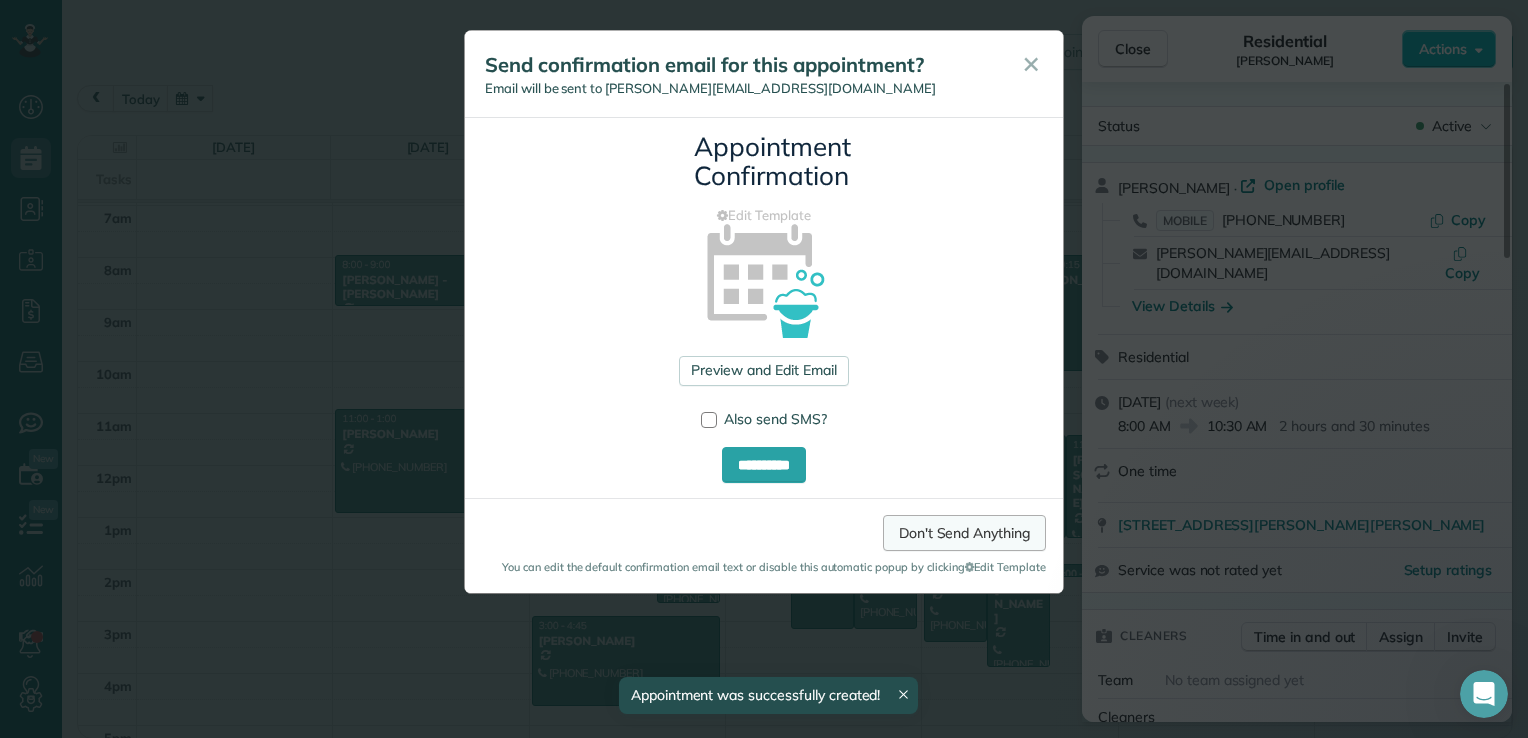drag, startPoint x: 976, startPoint y: 529, endPoint x: 981, endPoint y: 502, distance: 27.45906 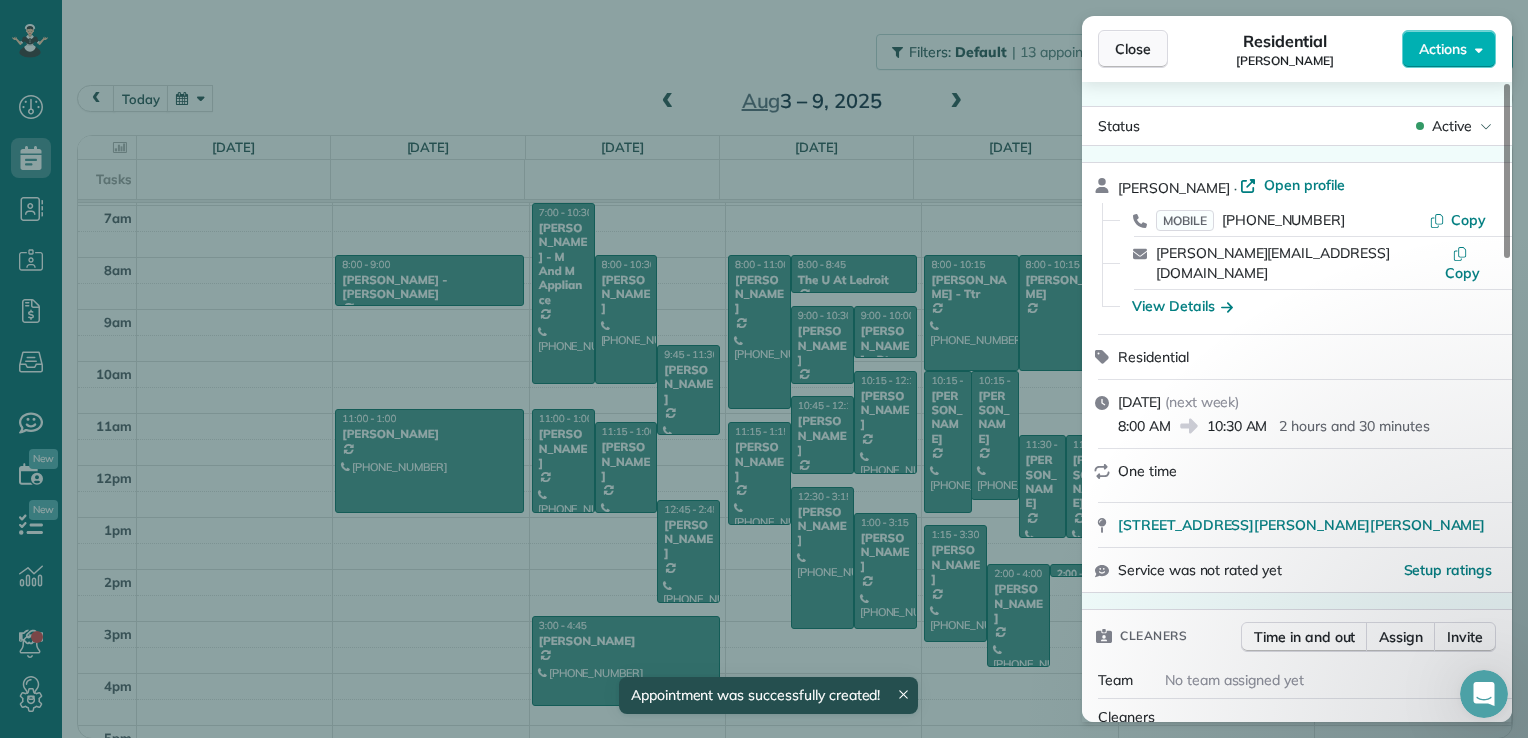 click on "Close" at bounding box center (1133, 49) 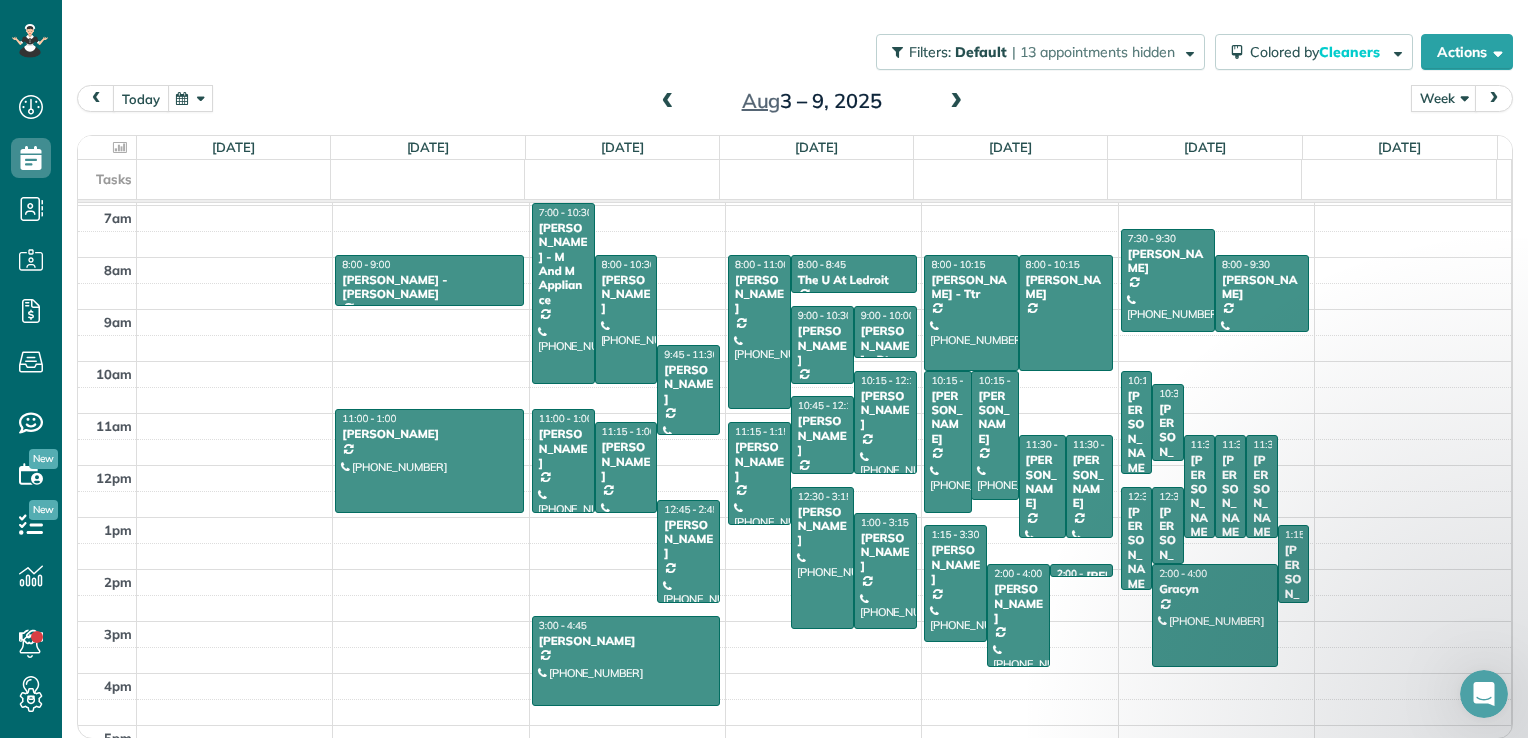click on "today" at bounding box center (141, 98) 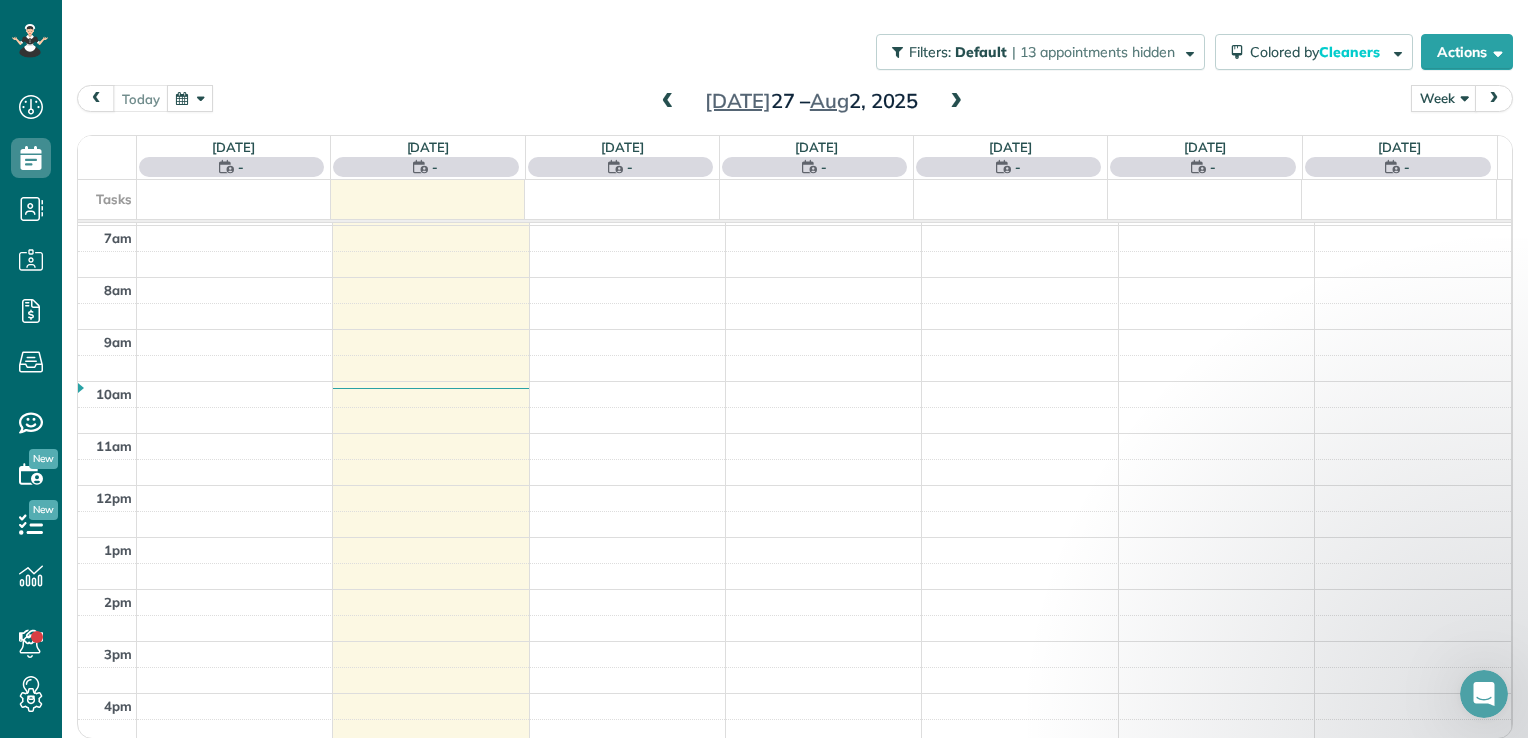 scroll, scrollTop: 362, scrollLeft: 0, axis: vertical 